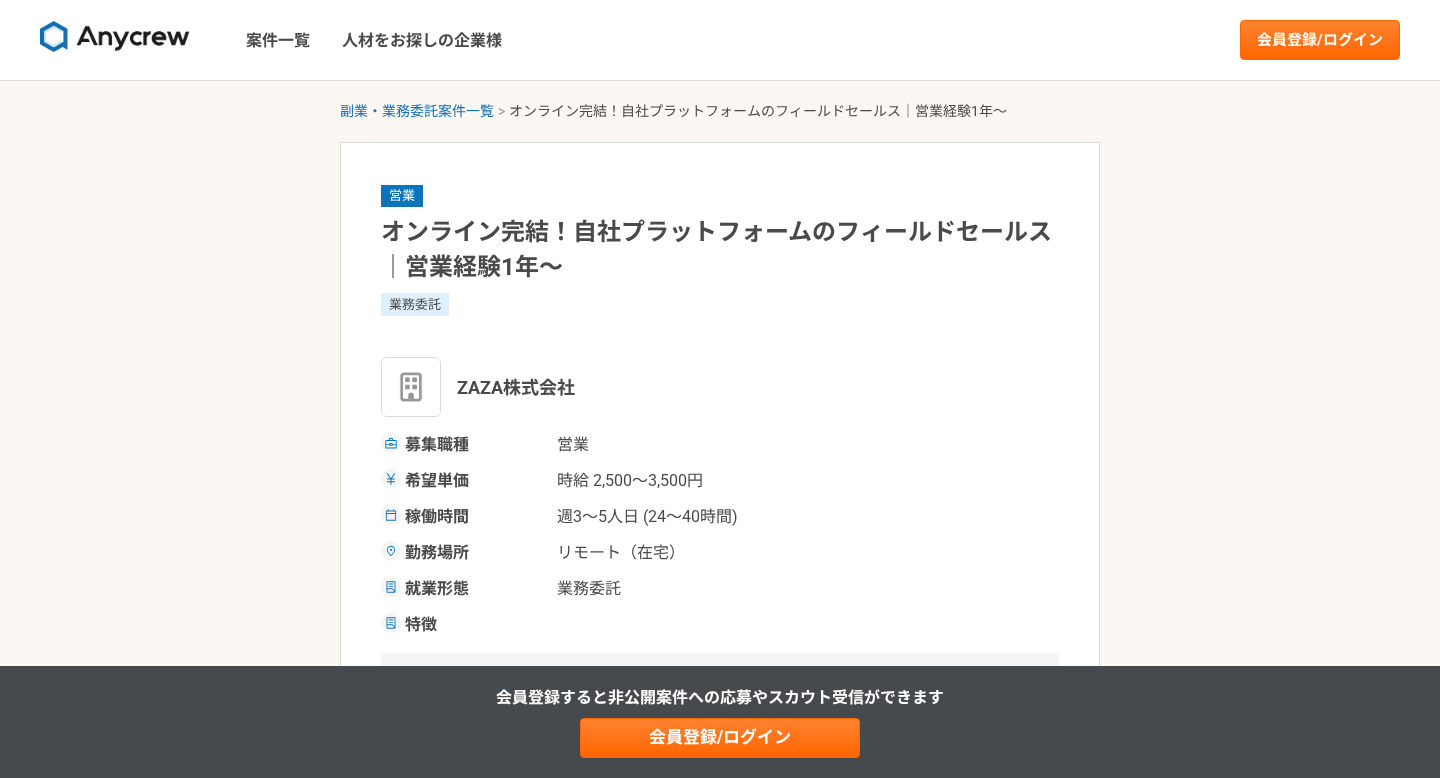 scroll, scrollTop: 0, scrollLeft: 0, axis: both 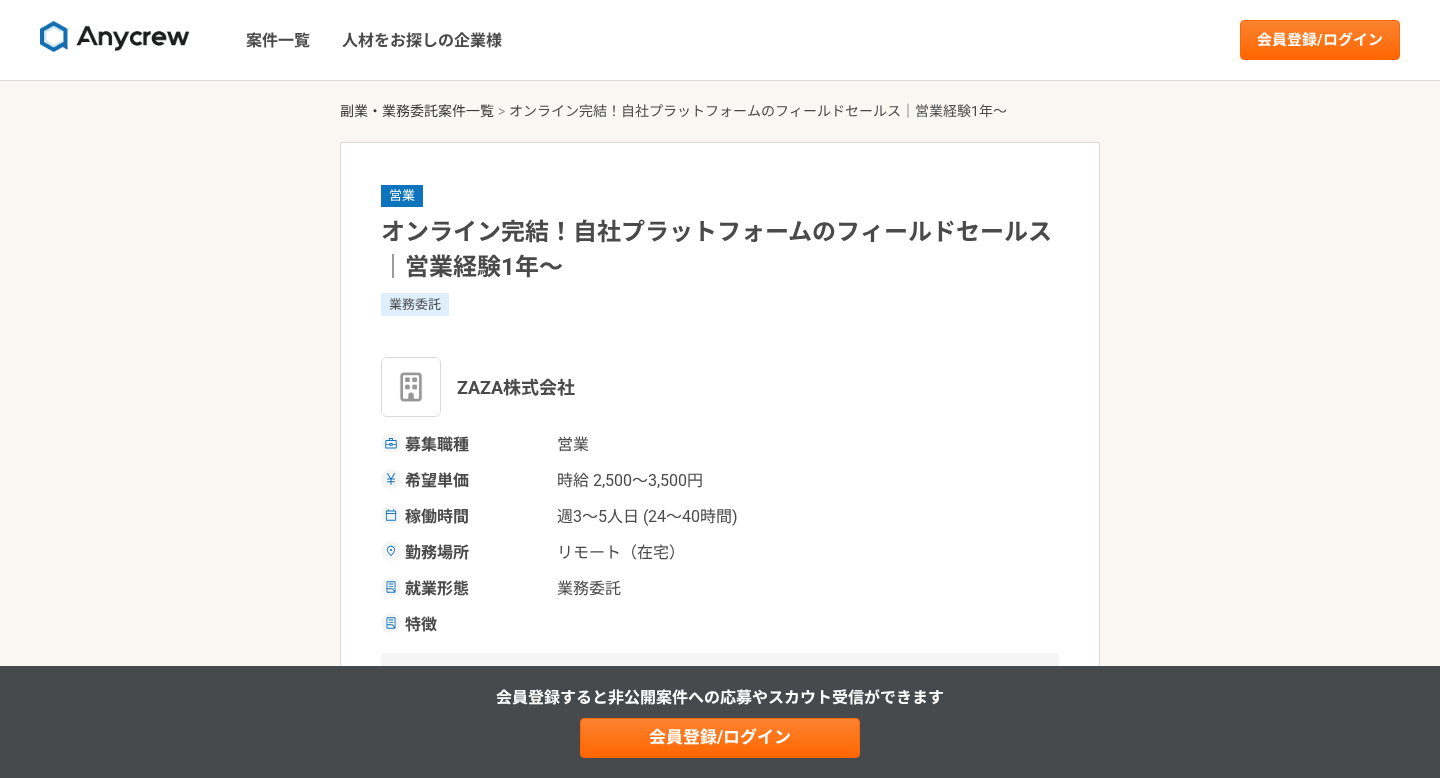 click on "副業・業務委託案件一覧" at bounding box center (417, 111) 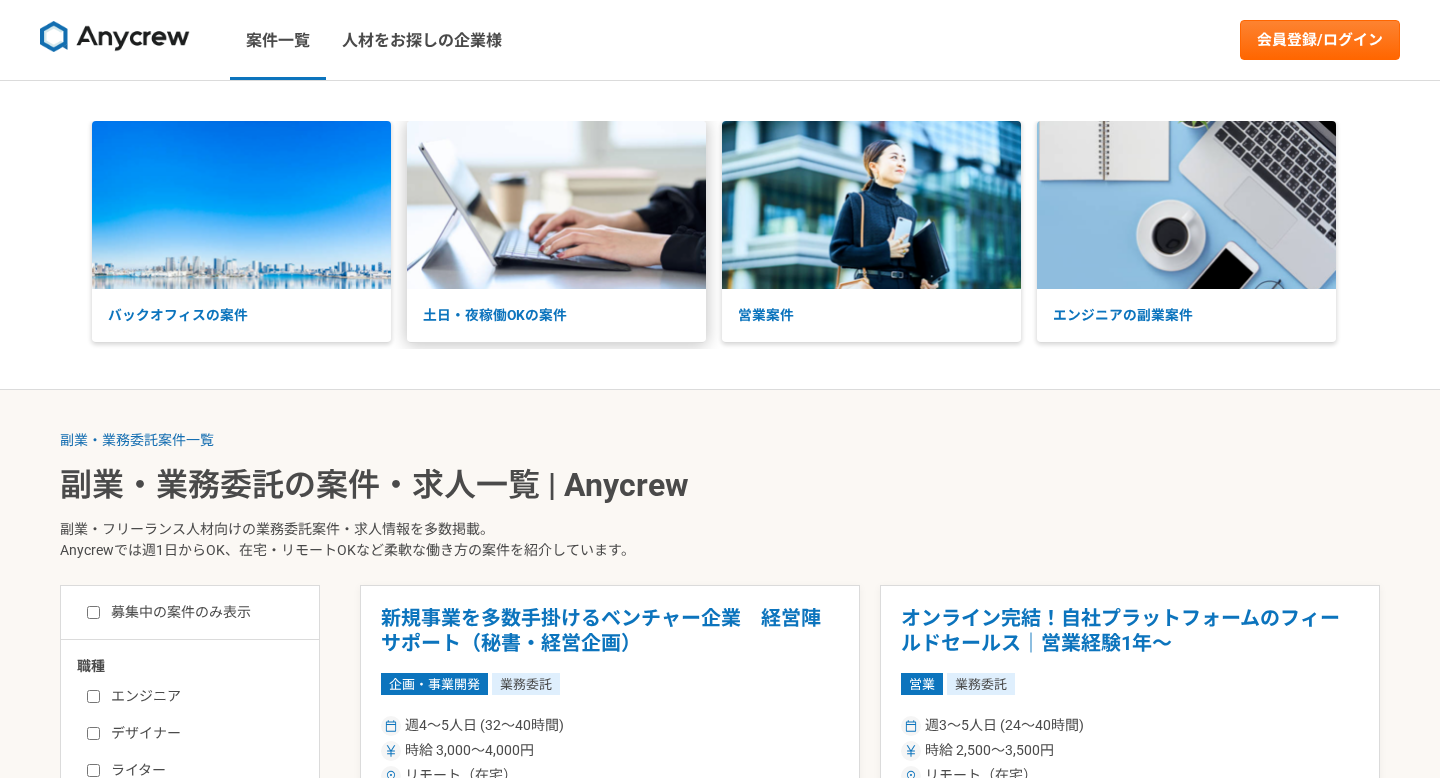 click on "土日・夜稼働OKの案件" at bounding box center [556, 315] 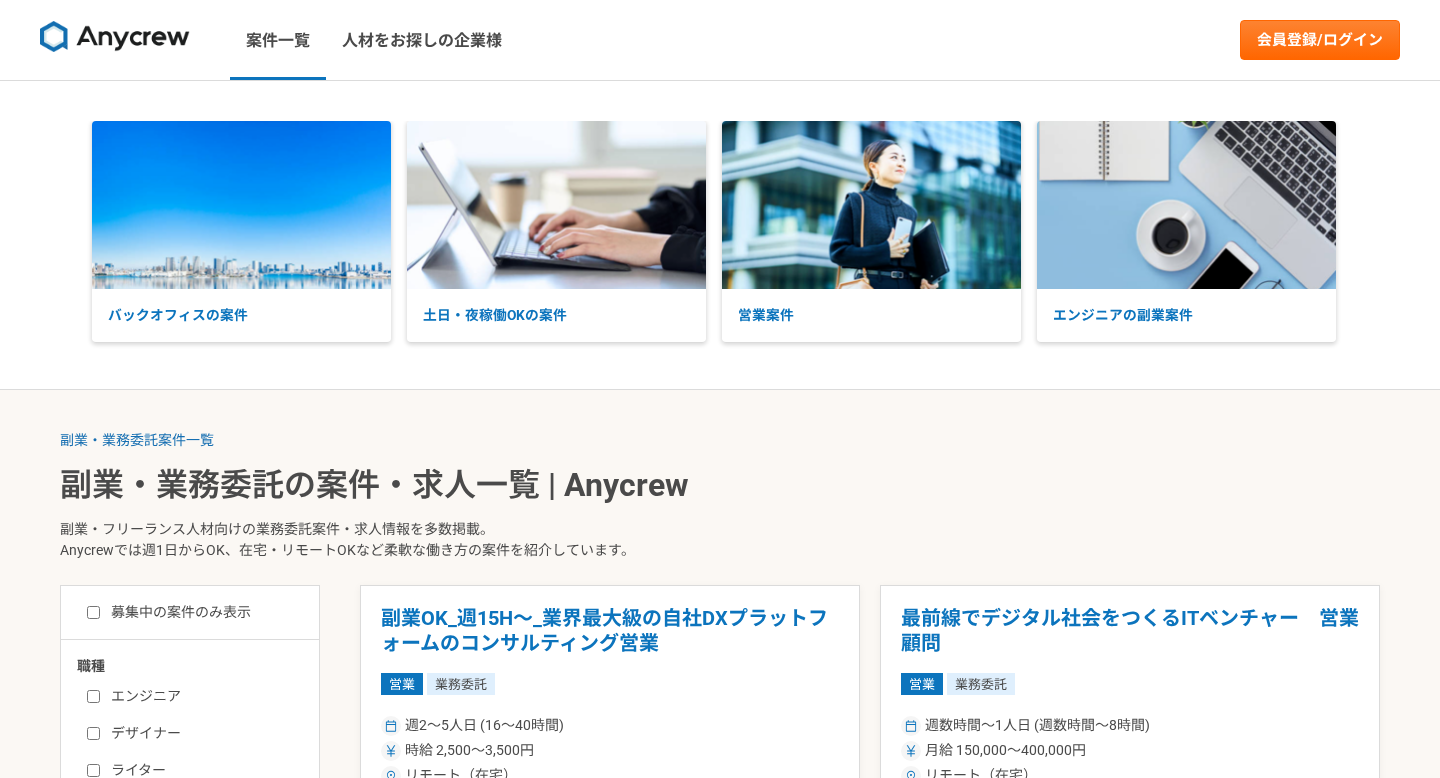 scroll, scrollTop: 0, scrollLeft: 0, axis: both 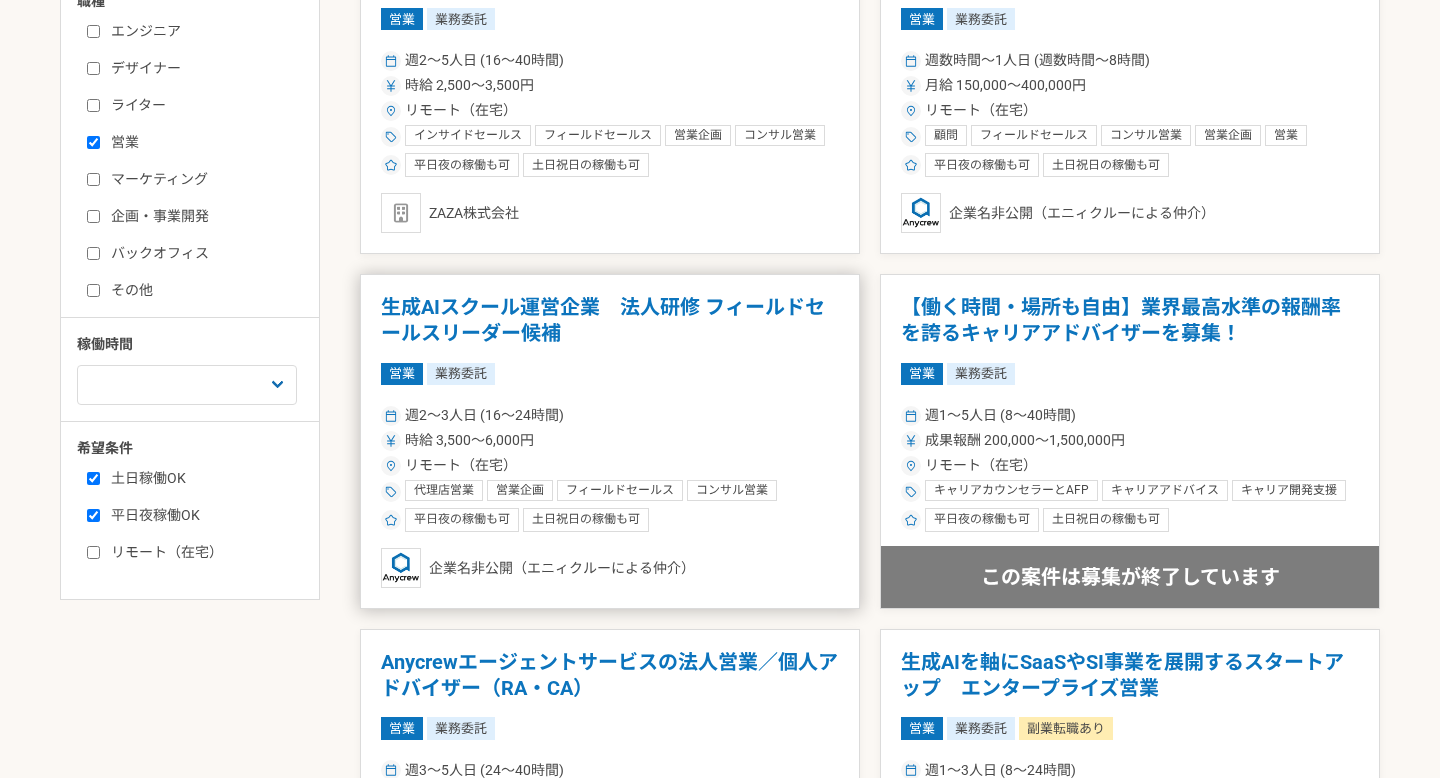 click on "生成AIスクール運営企業　法人研修 フィールドセールスリーダー候補" at bounding box center (610, 320) 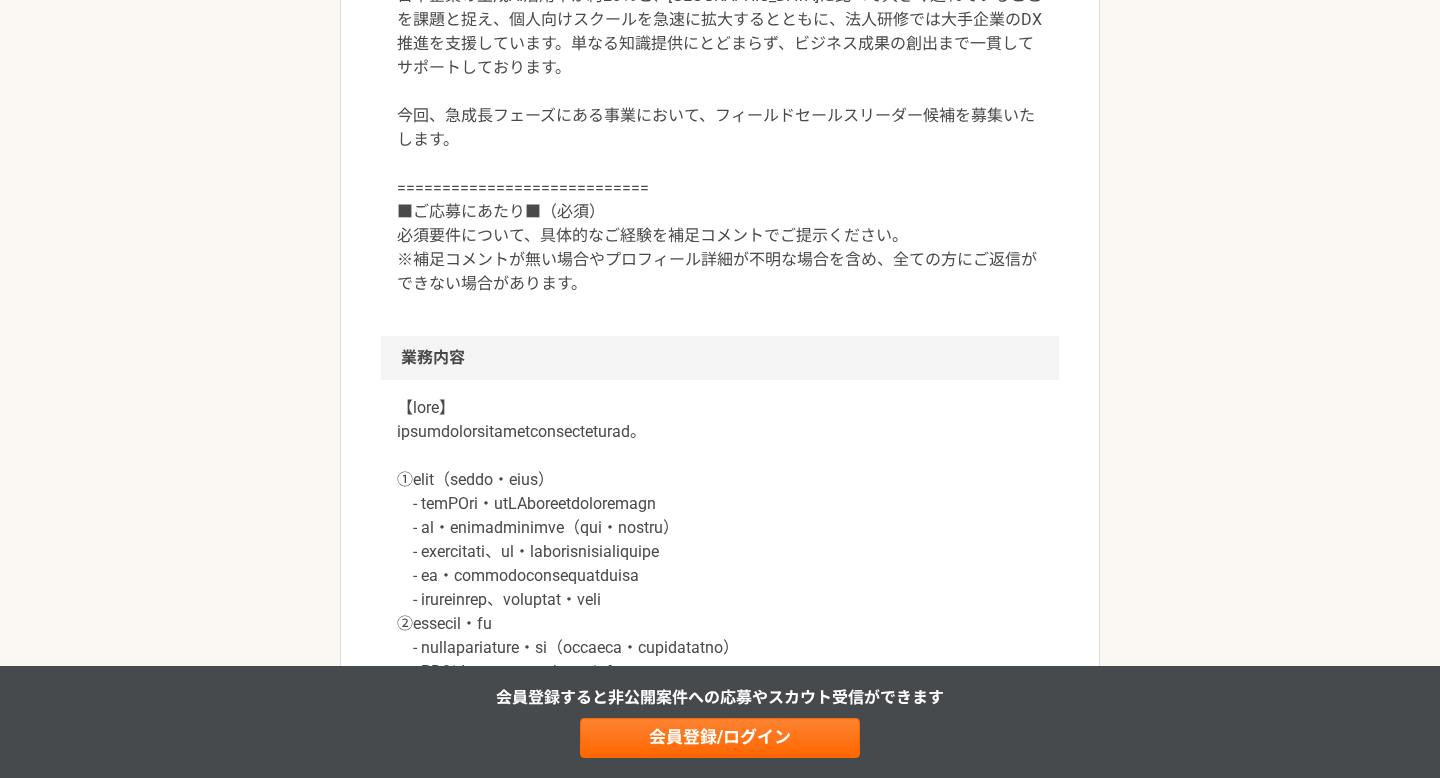 scroll, scrollTop: 1198, scrollLeft: 0, axis: vertical 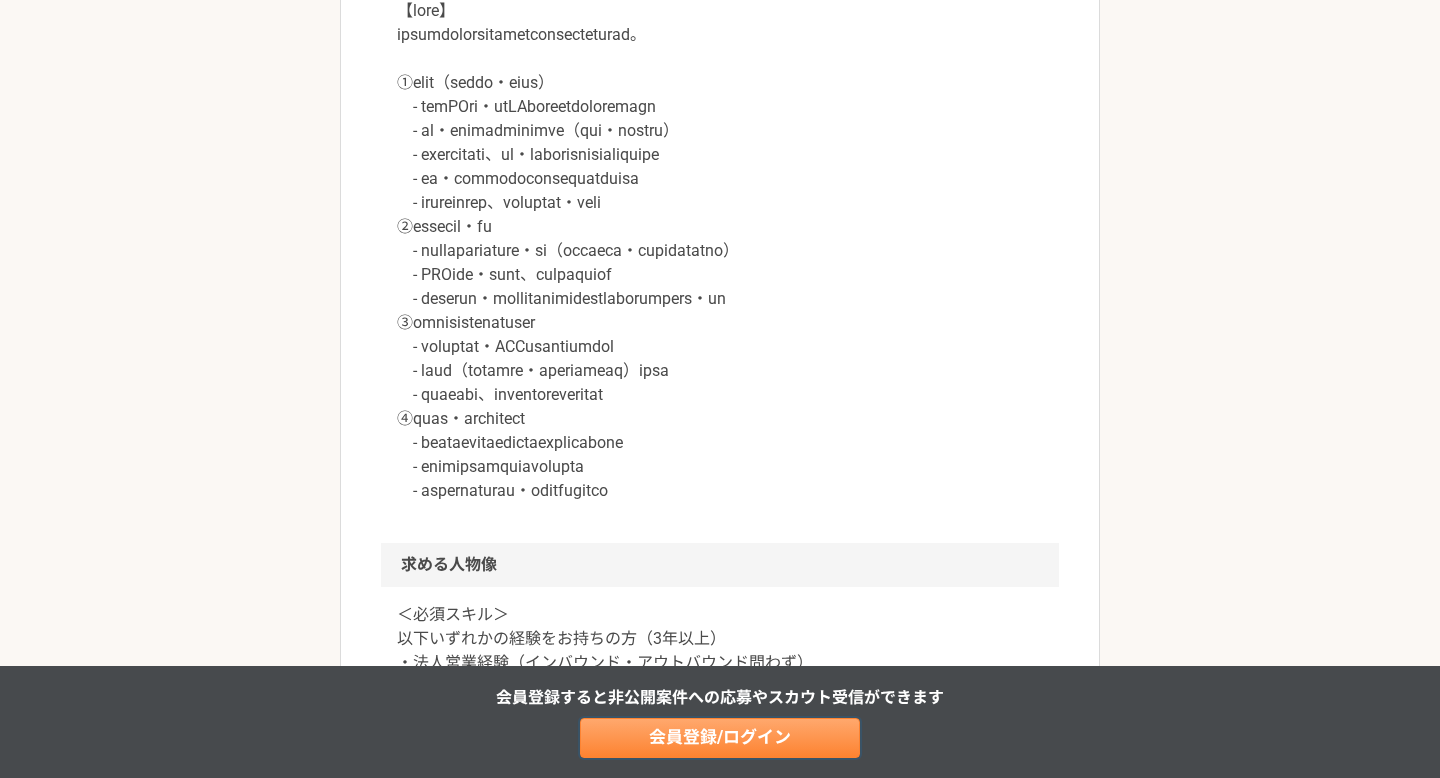 click on "会員登録/ログイン" at bounding box center [720, 738] 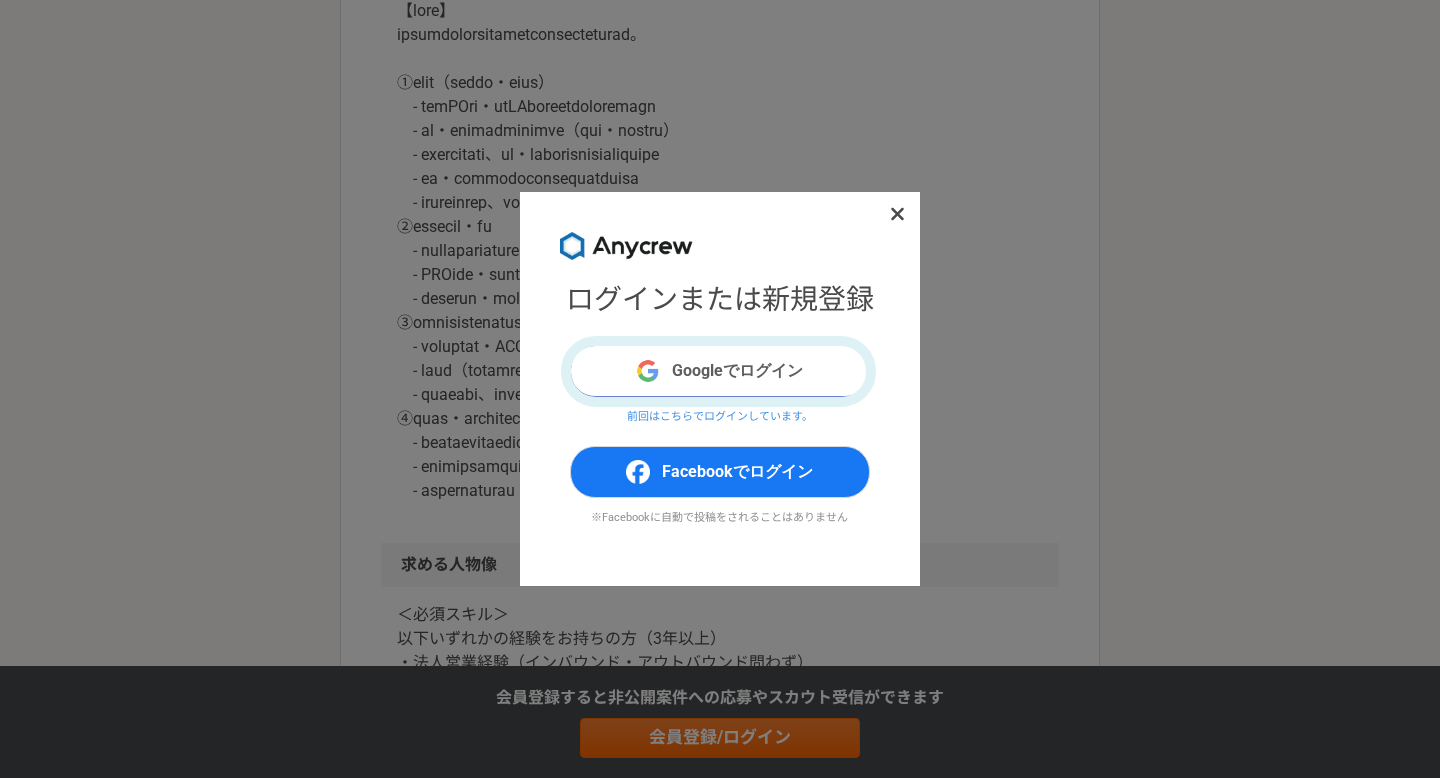click on "Googleでログイン" at bounding box center [720, 371] 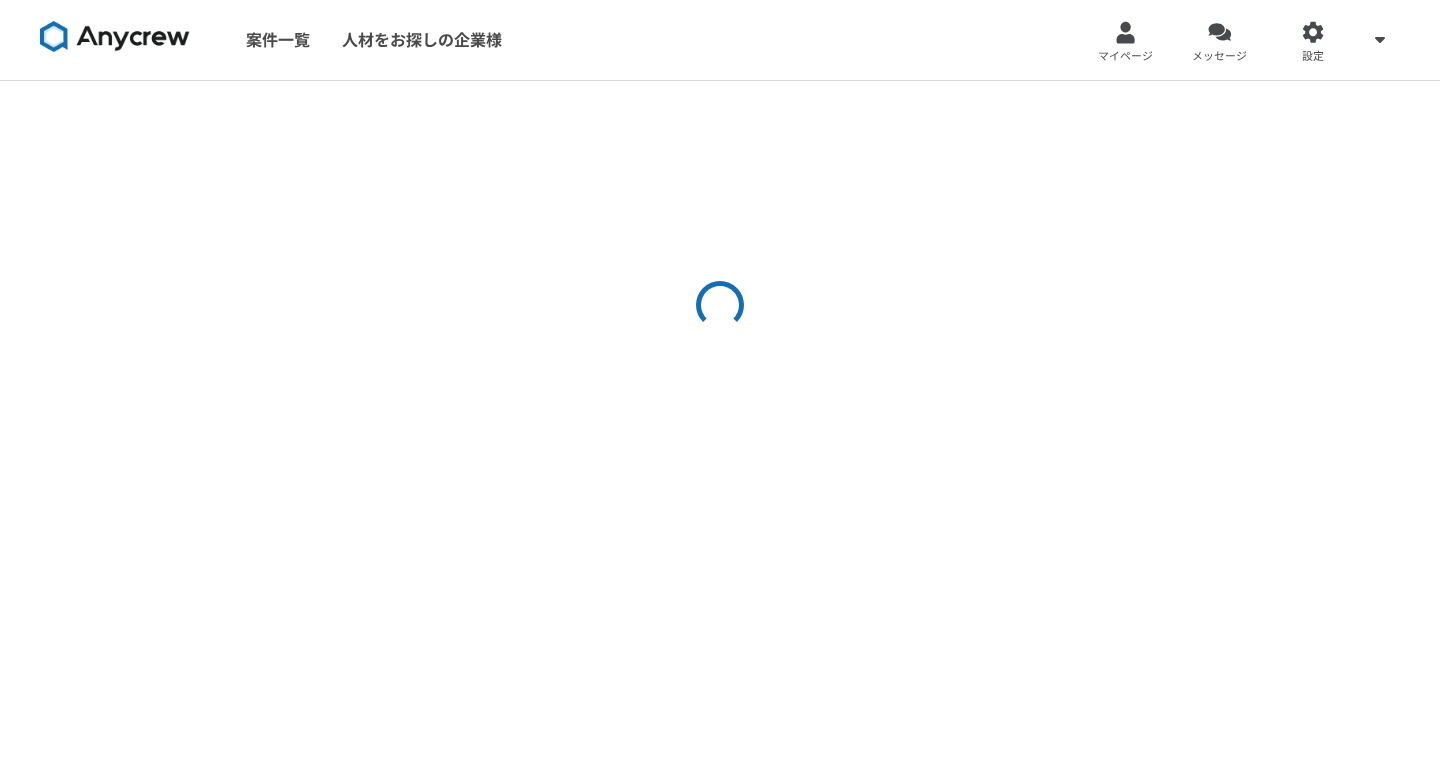 scroll, scrollTop: 0, scrollLeft: 0, axis: both 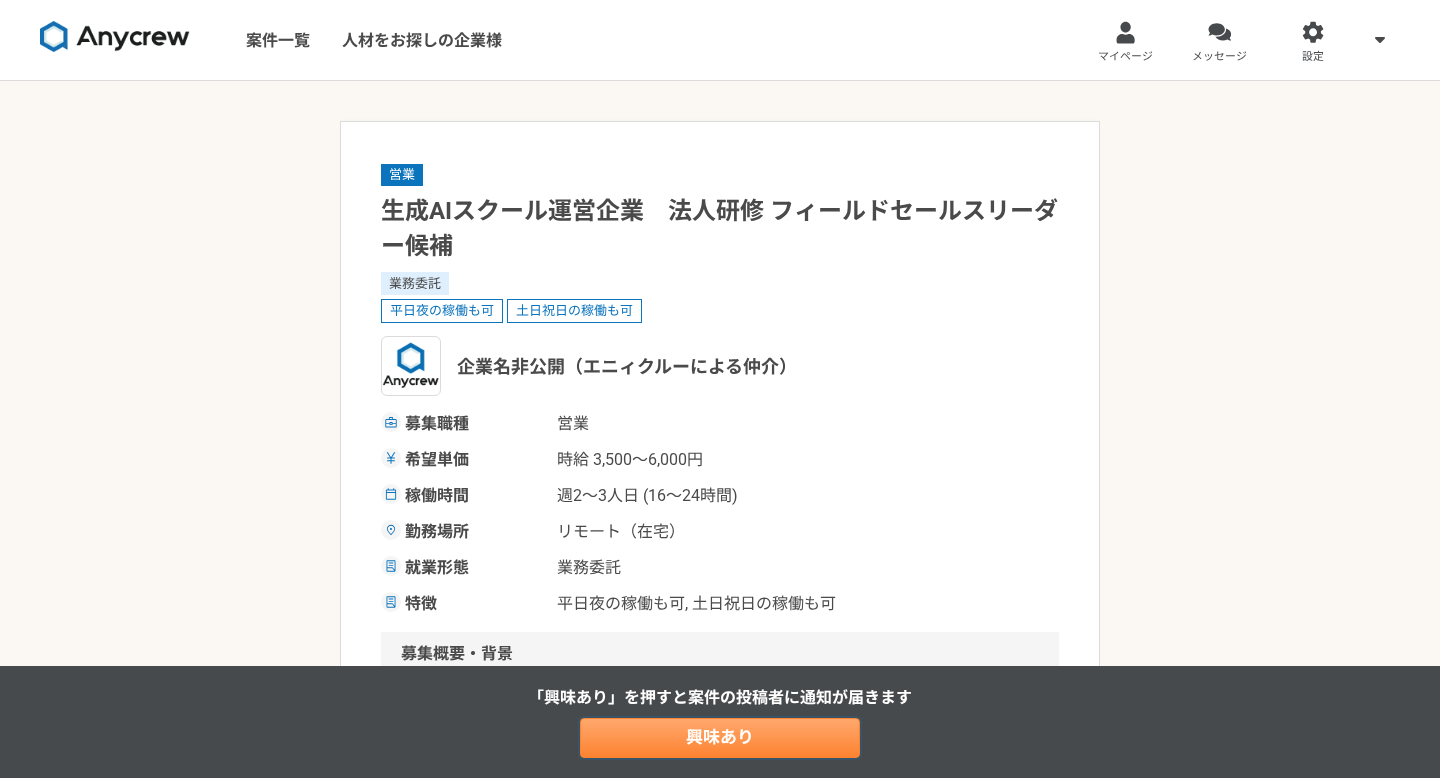 click on "興味あり" at bounding box center [720, 738] 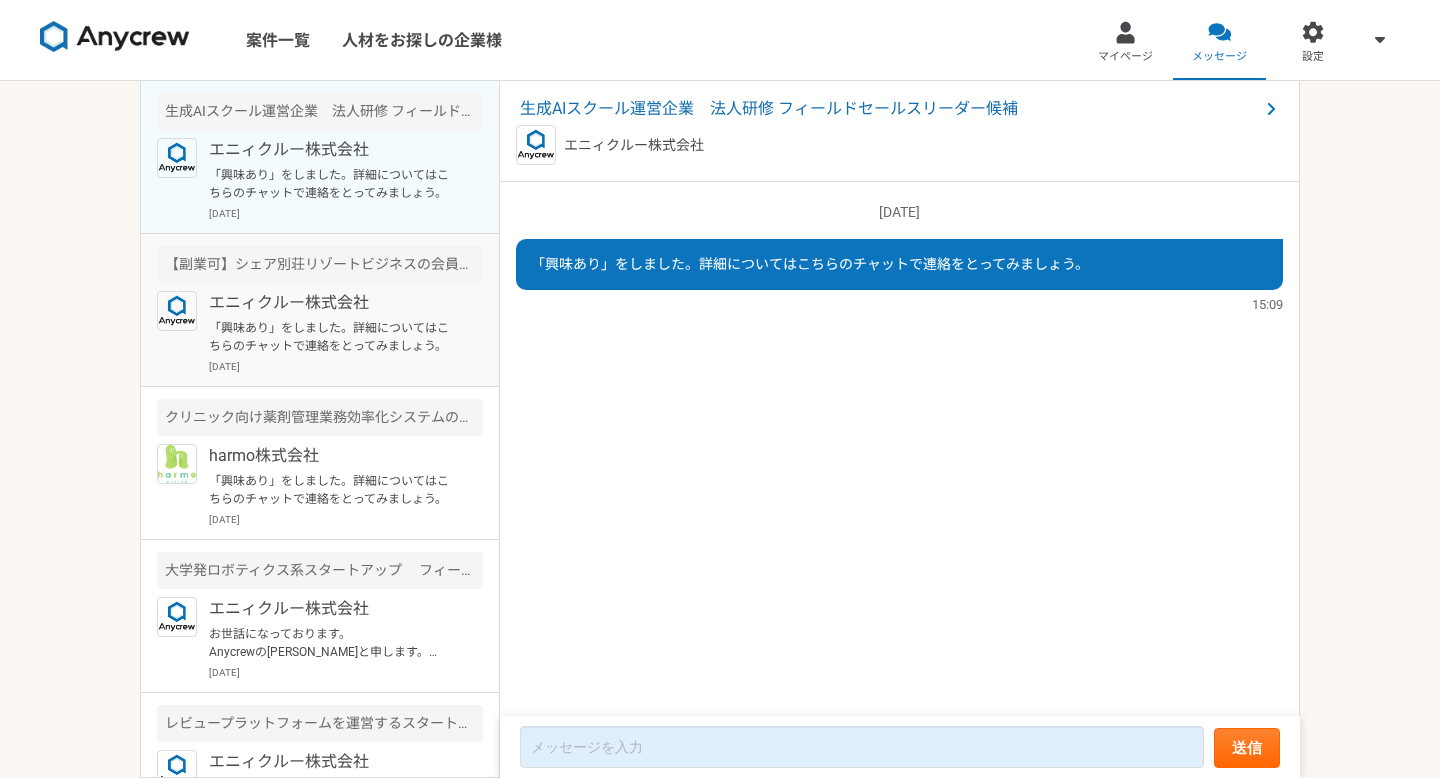 click on "エニィクルー株式会社" at bounding box center (332, 303) 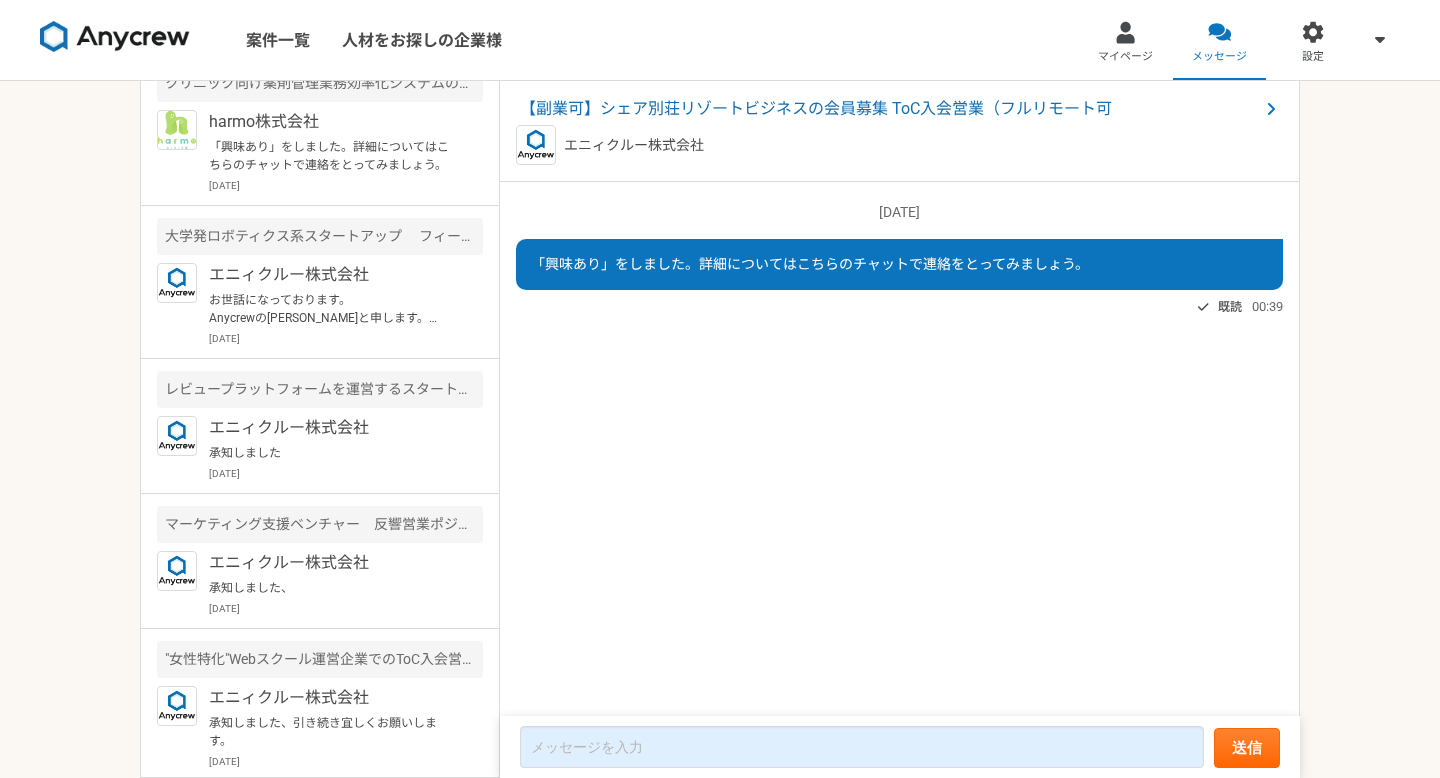scroll, scrollTop: 0, scrollLeft: 0, axis: both 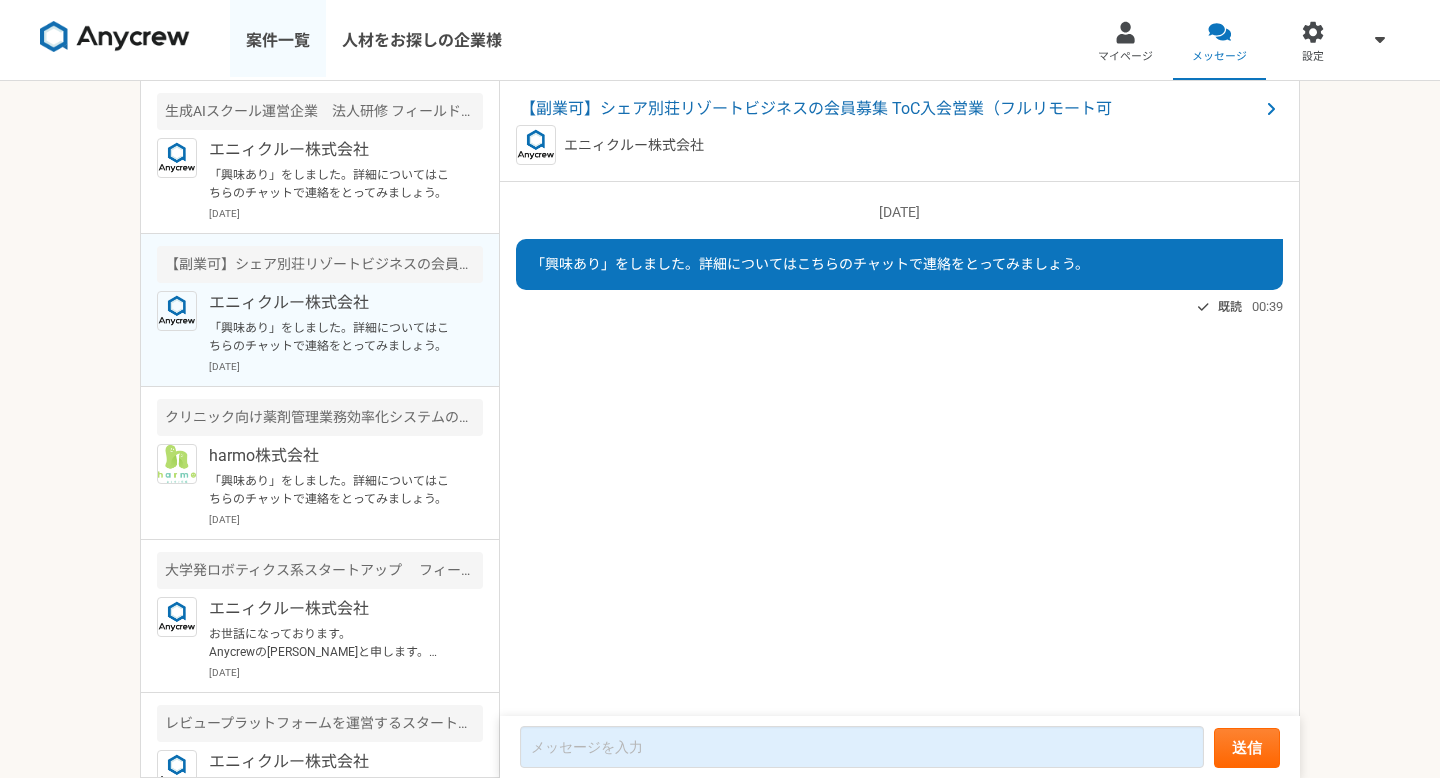 click on "案件一覧" at bounding box center [278, 40] 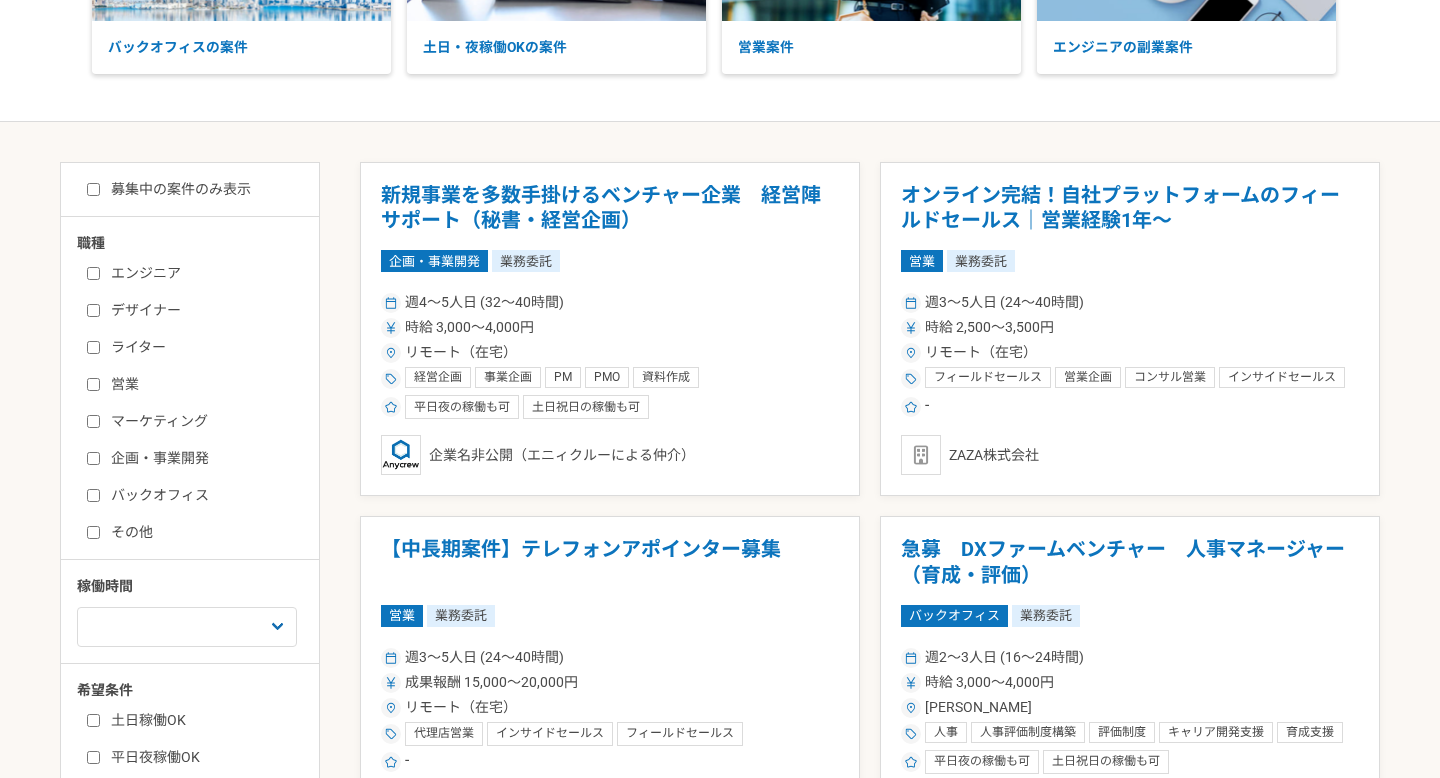 scroll, scrollTop: 450, scrollLeft: 0, axis: vertical 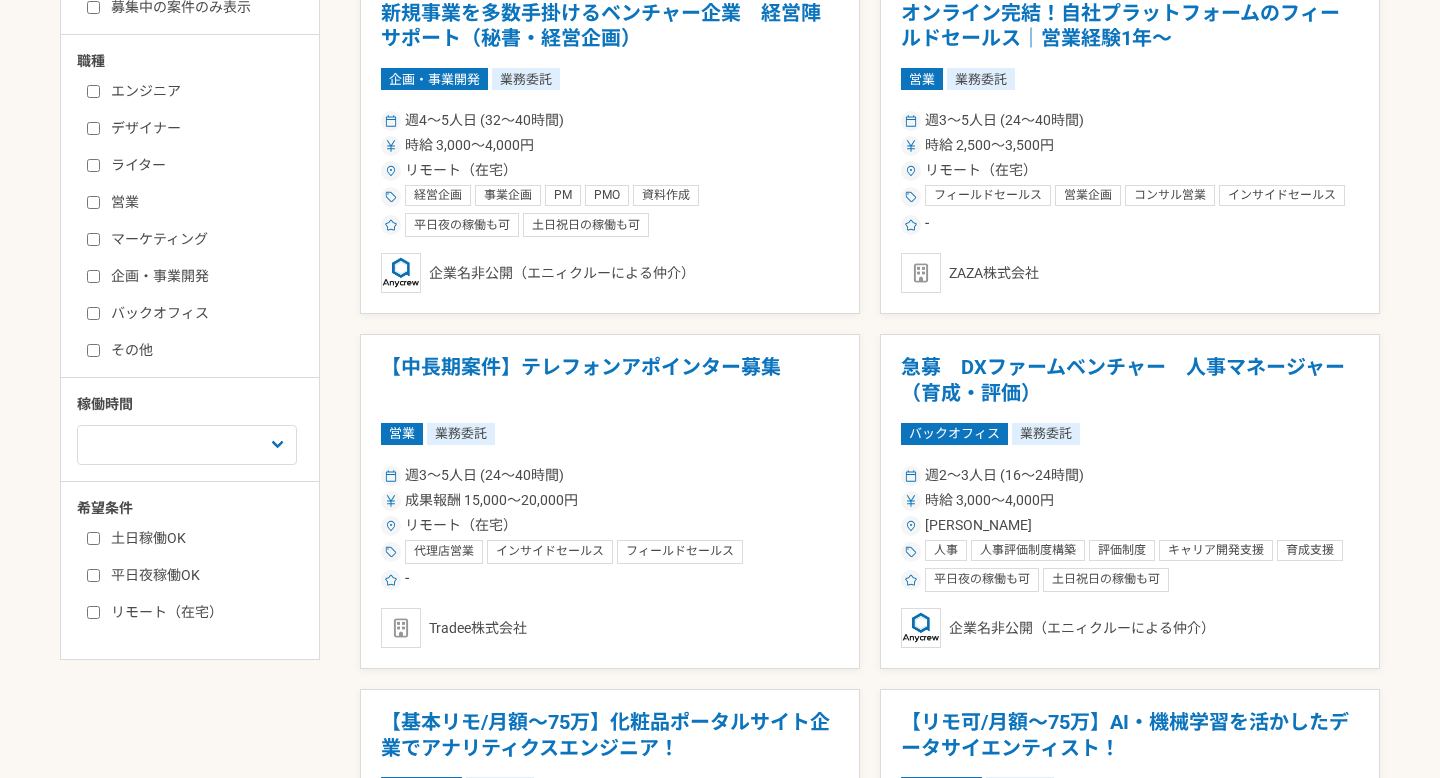 click on "営業" at bounding box center (93, 202) 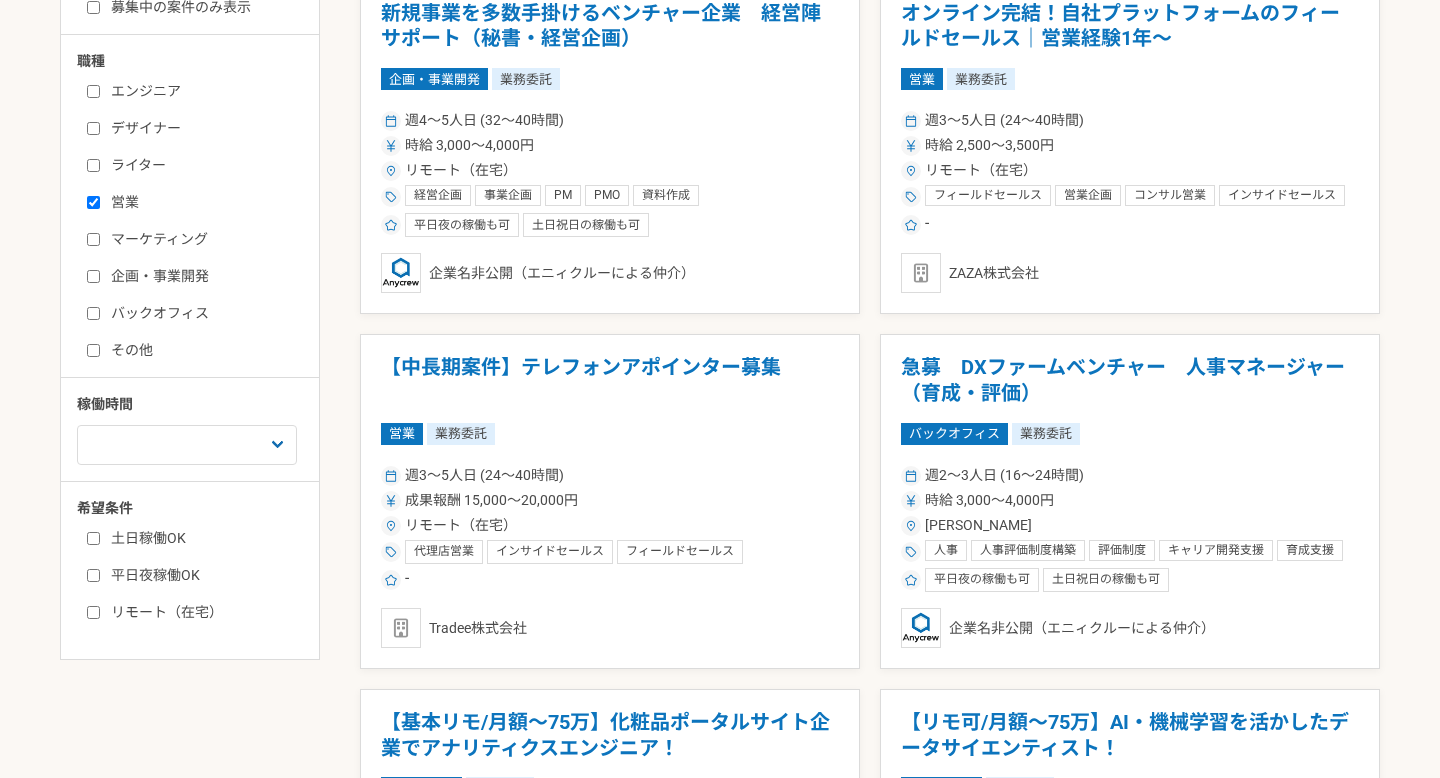 checkbox on "true" 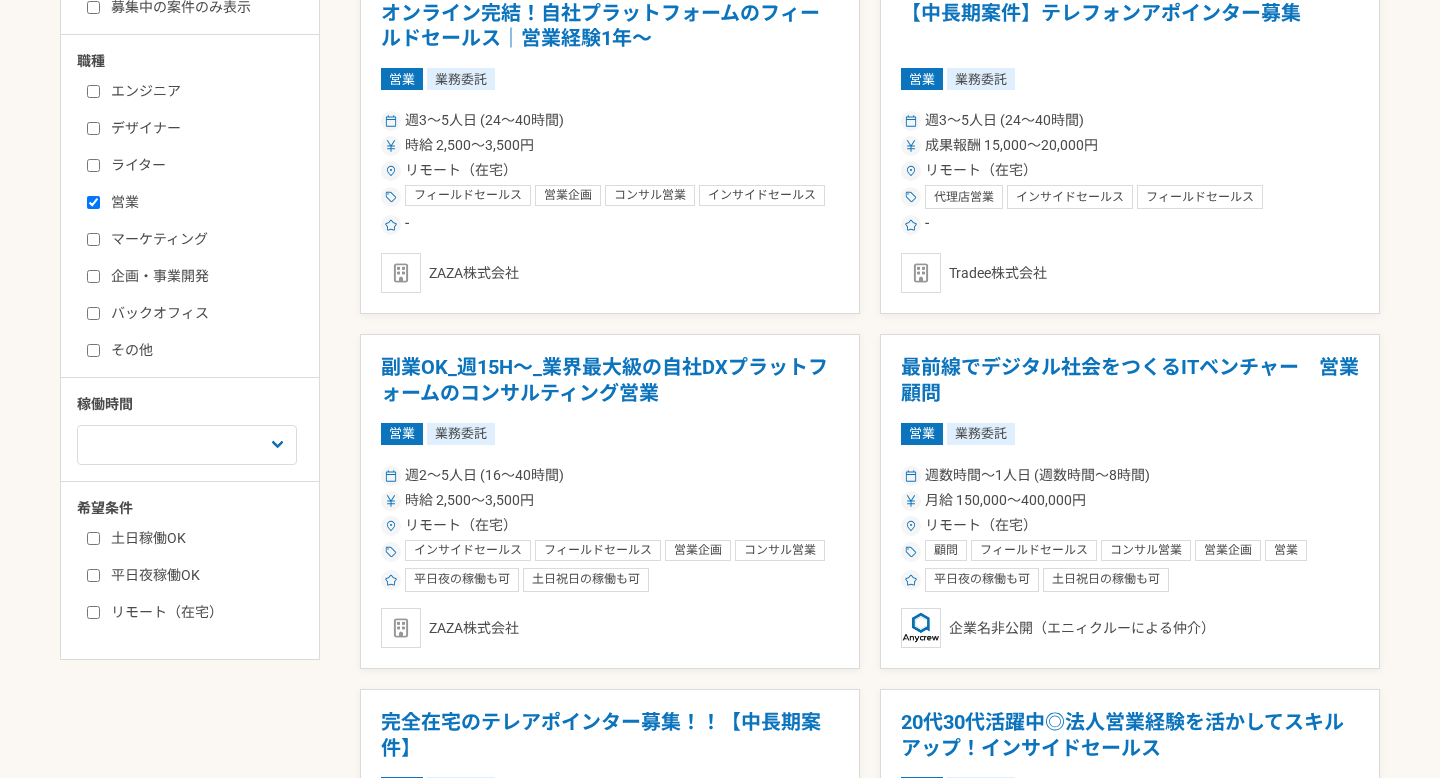 click on "土日稼働OK" at bounding box center (93, 538) 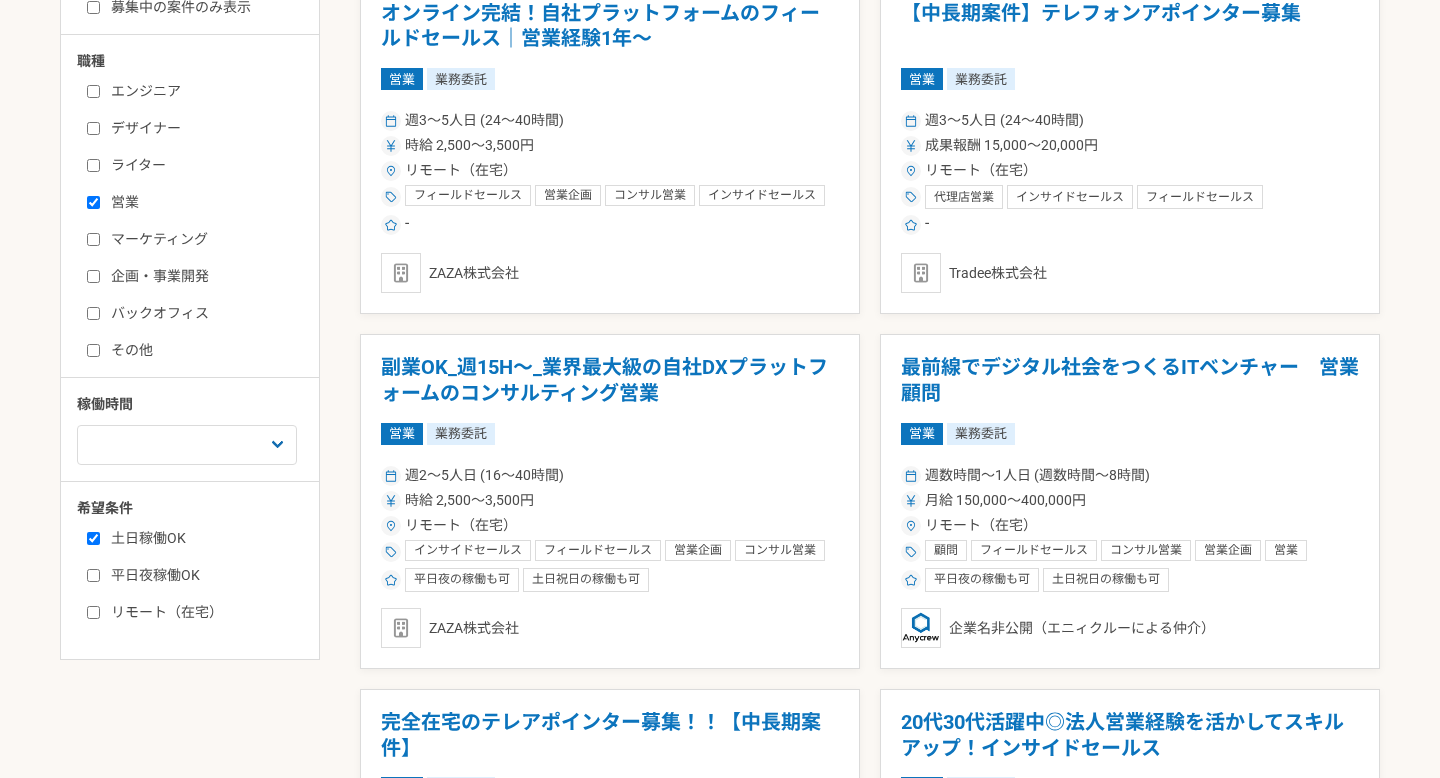 checkbox on "true" 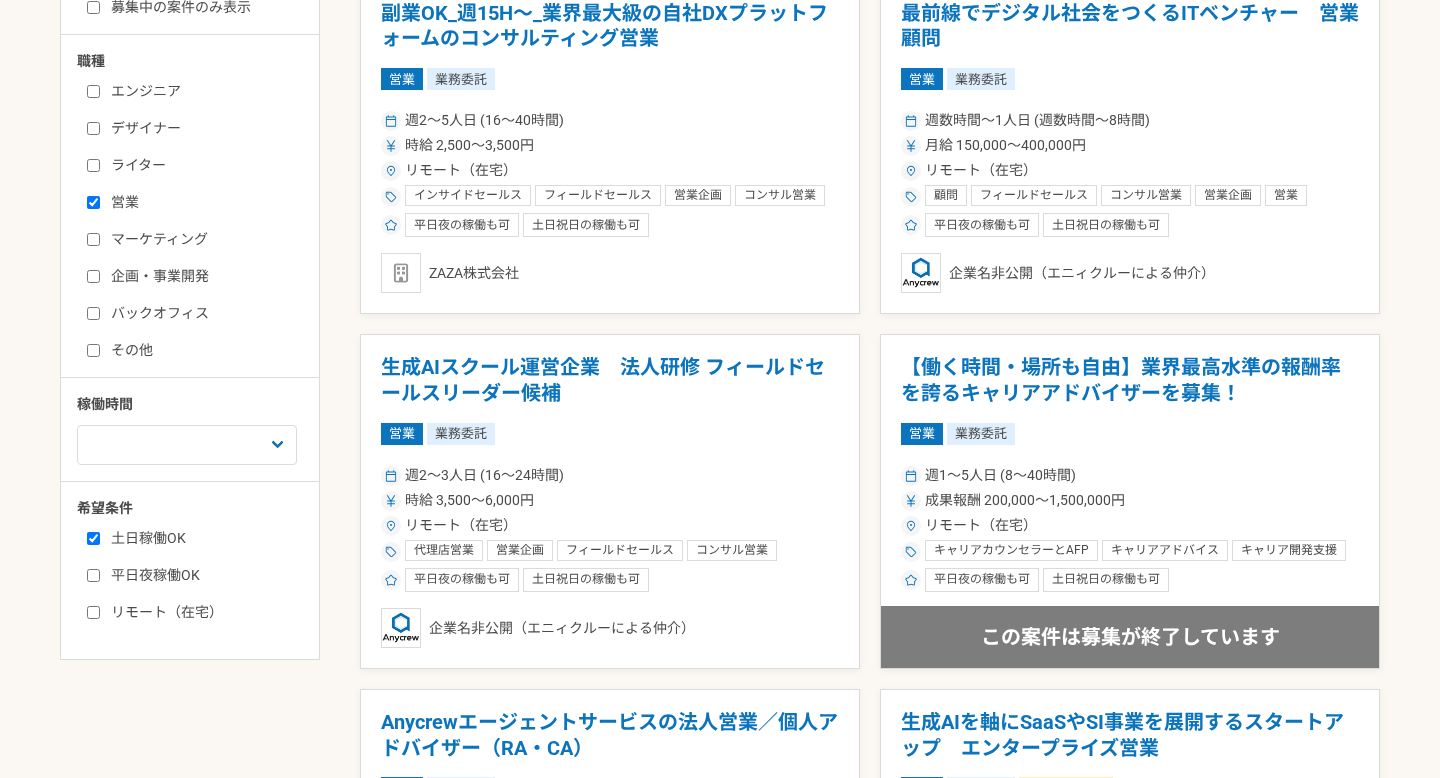 click on "平日夜稼働OK" at bounding box center [93, 575] 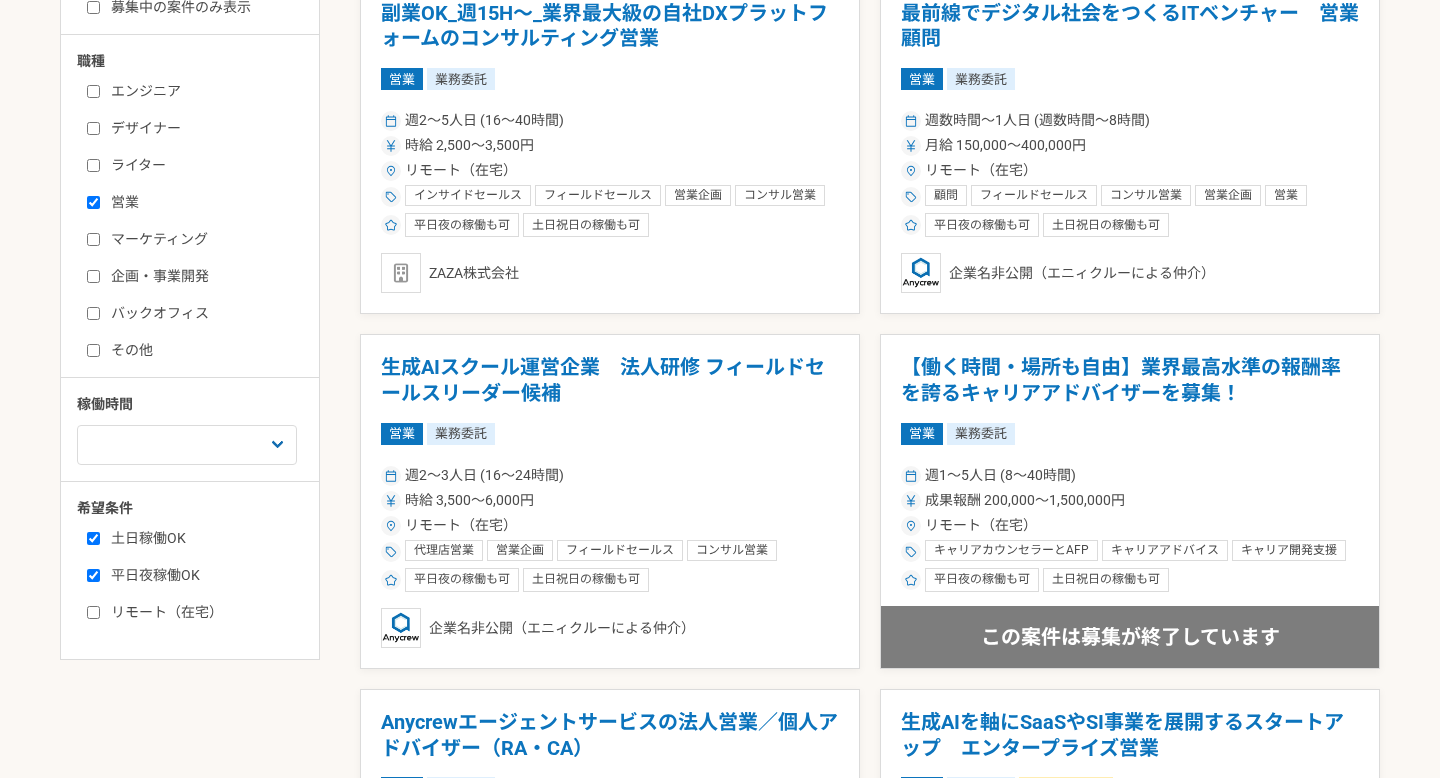 checkbox on "true" 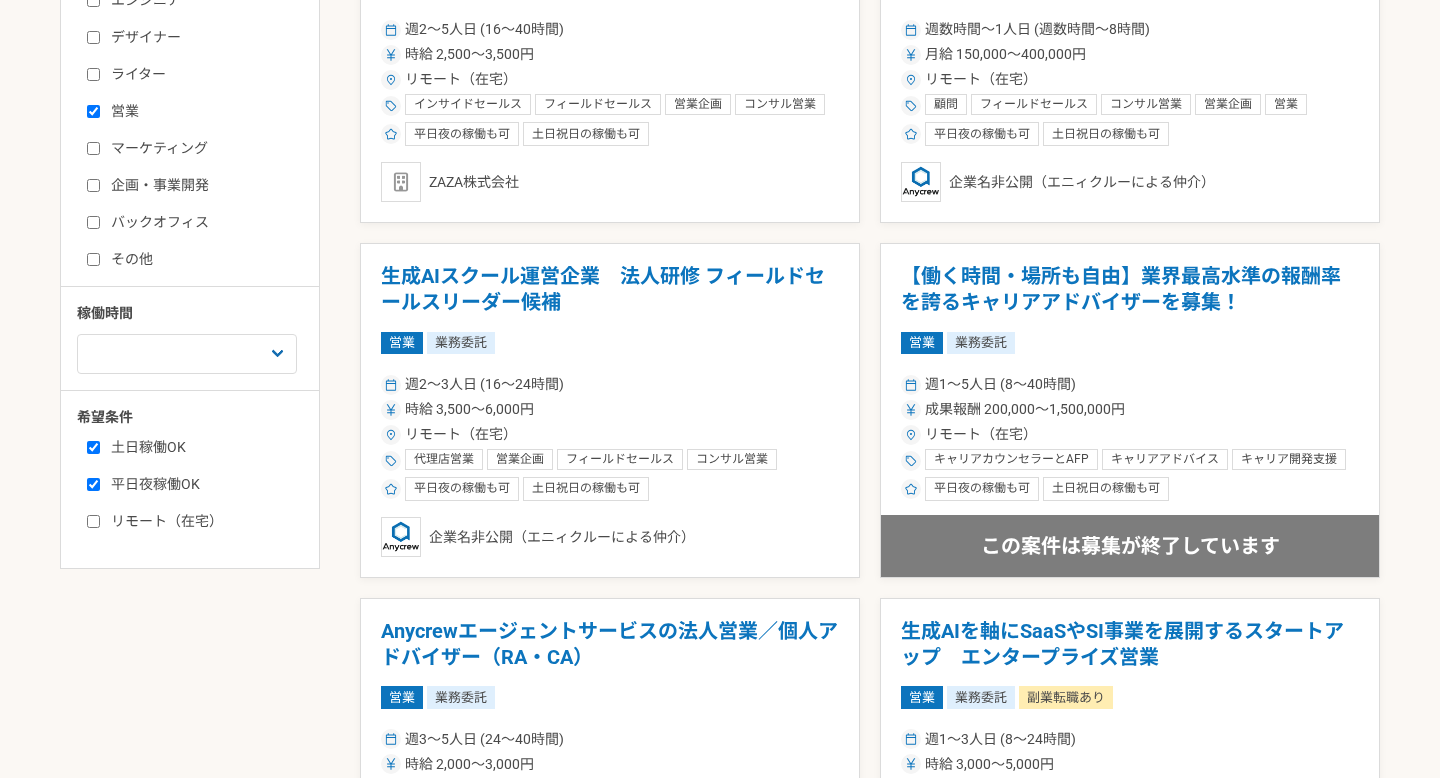 scroll, scrollTop: 619, scrollLeft: 0, axis: vertical 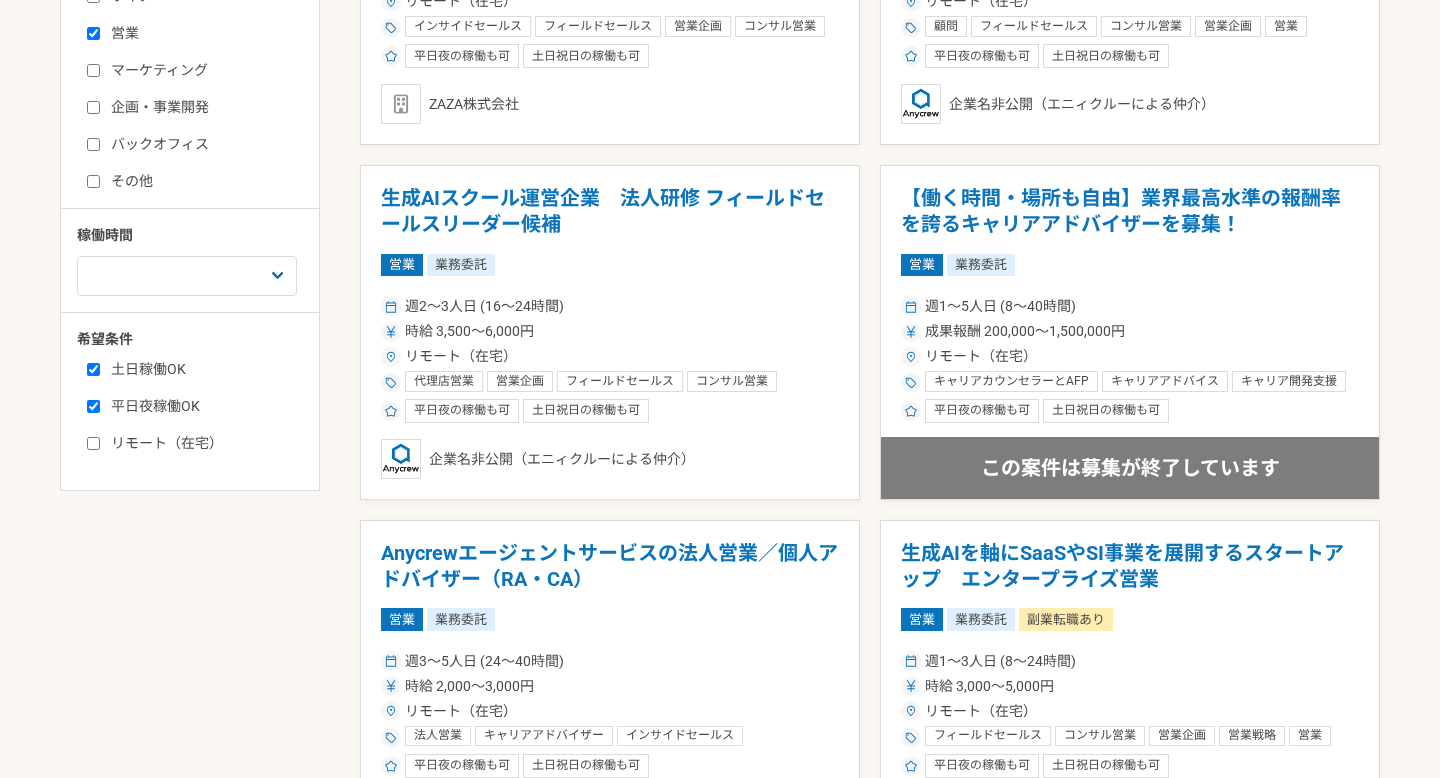 click on "リモート（在宅）" at bounding box center [93, 443] 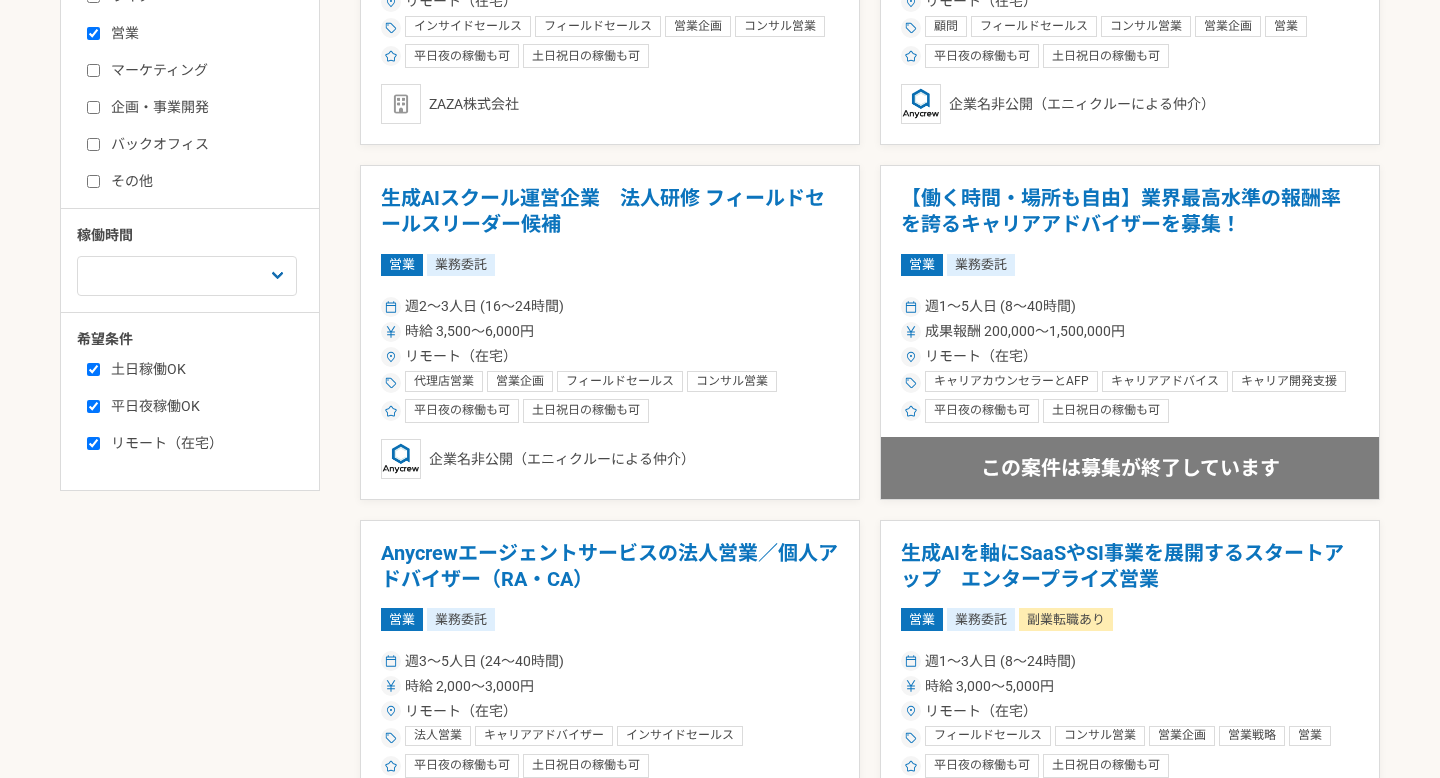 checkbox on "true" 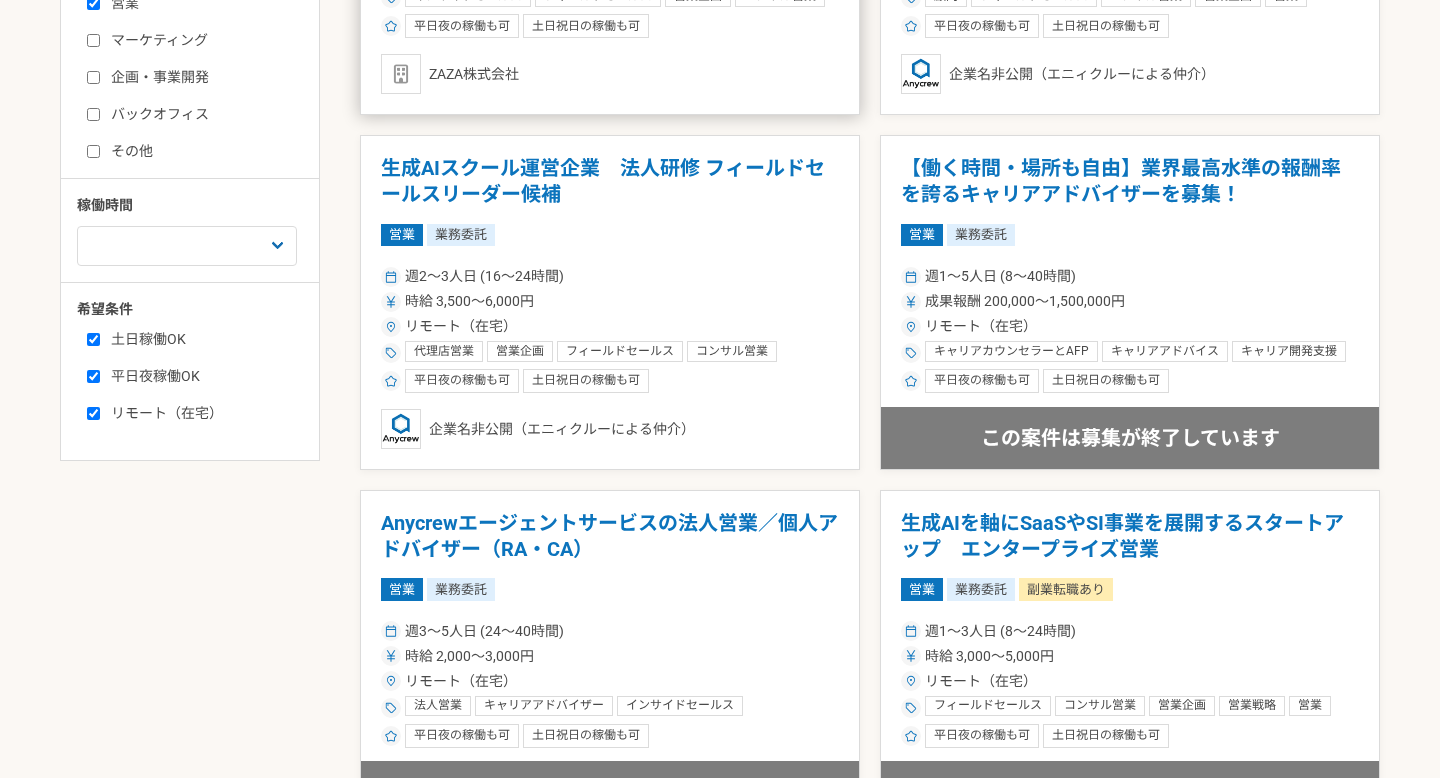 scroll, scrollTop: 881, scrollLeft: 0, axis: vertical 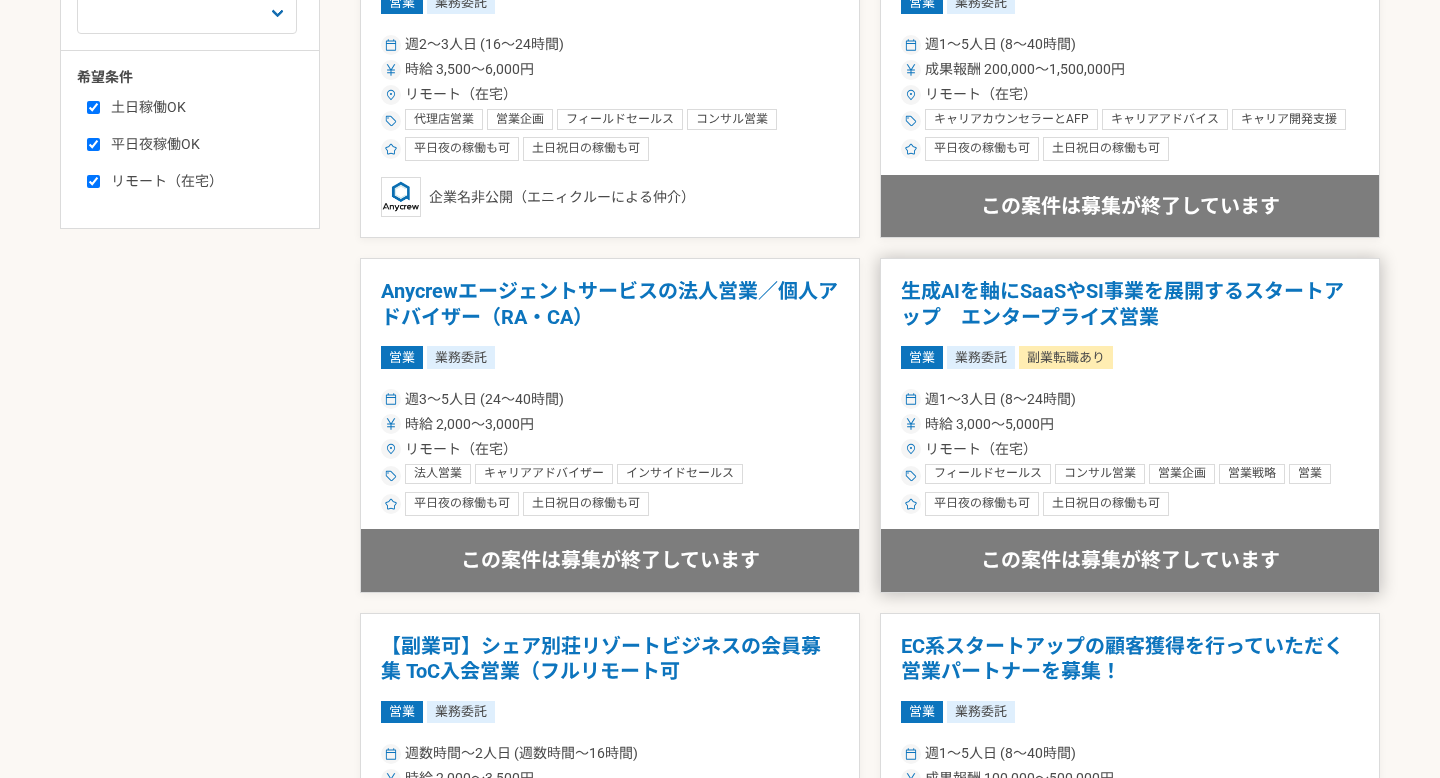 click on "生成AIを軸にSaaSやSI事業を展開するスタートアップ　エンタープライズ営業" at bounding box center (1130, 304) 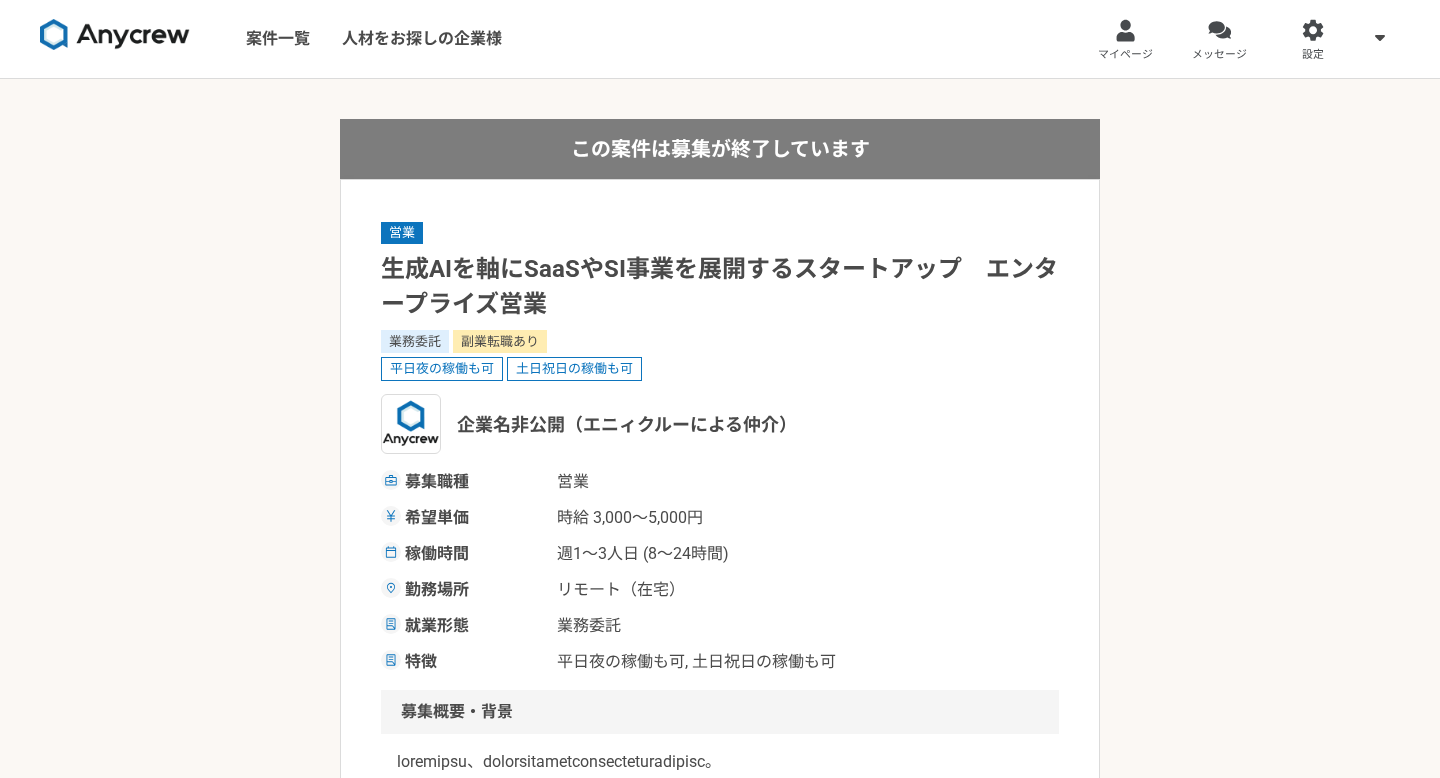 scroll, scrollTop: 0, scrollLeft: 0, axis: both 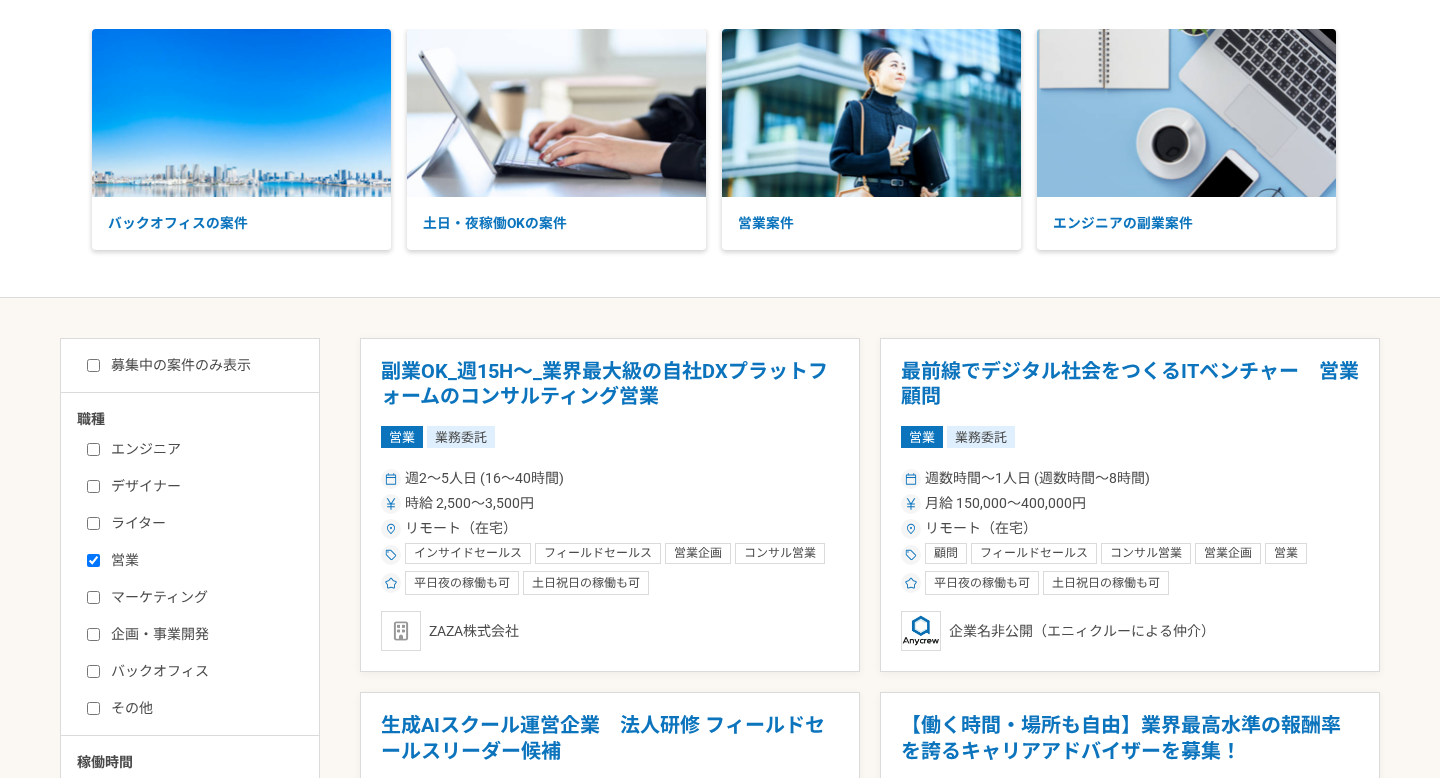 click on "募集中の案件のみ表示" at bounding box center [93, 365] 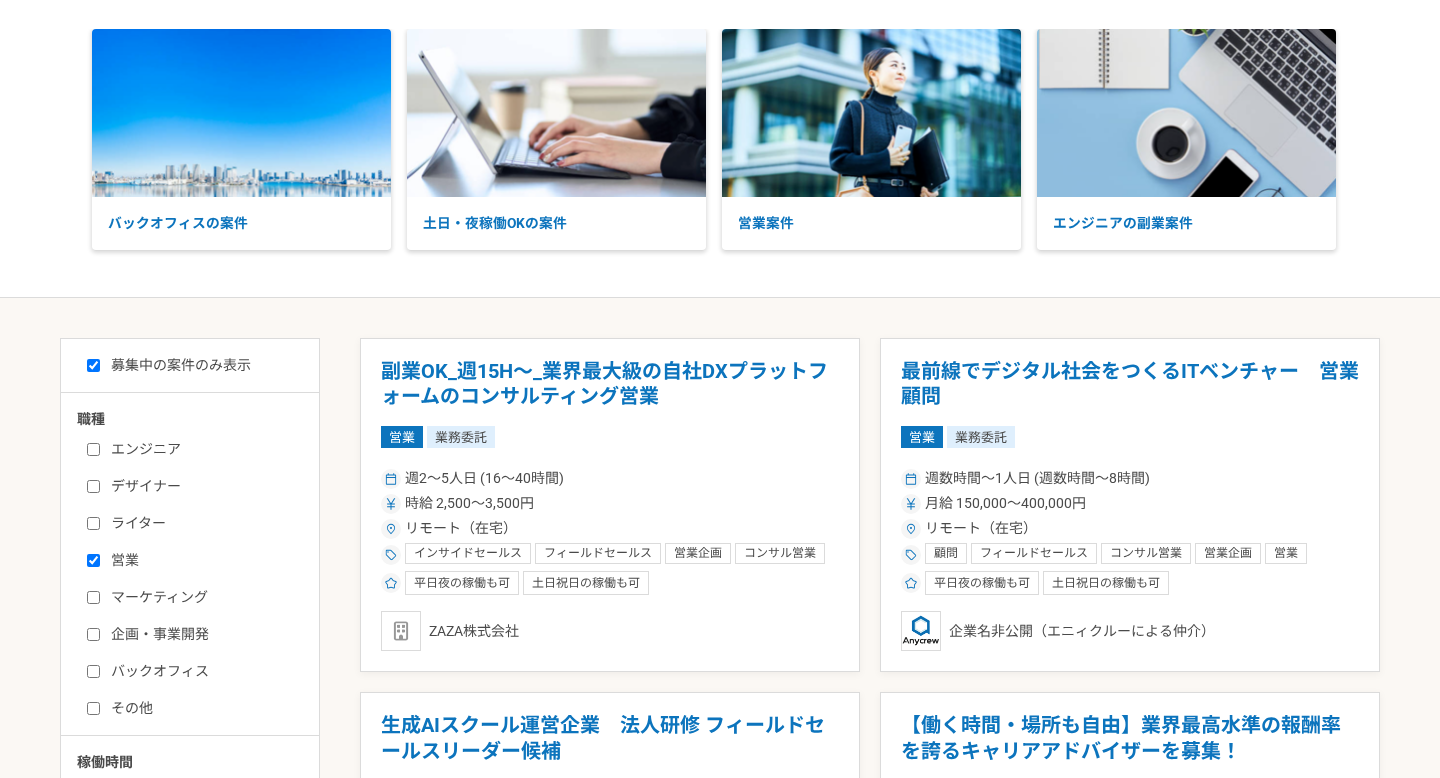 checkbox on "true" 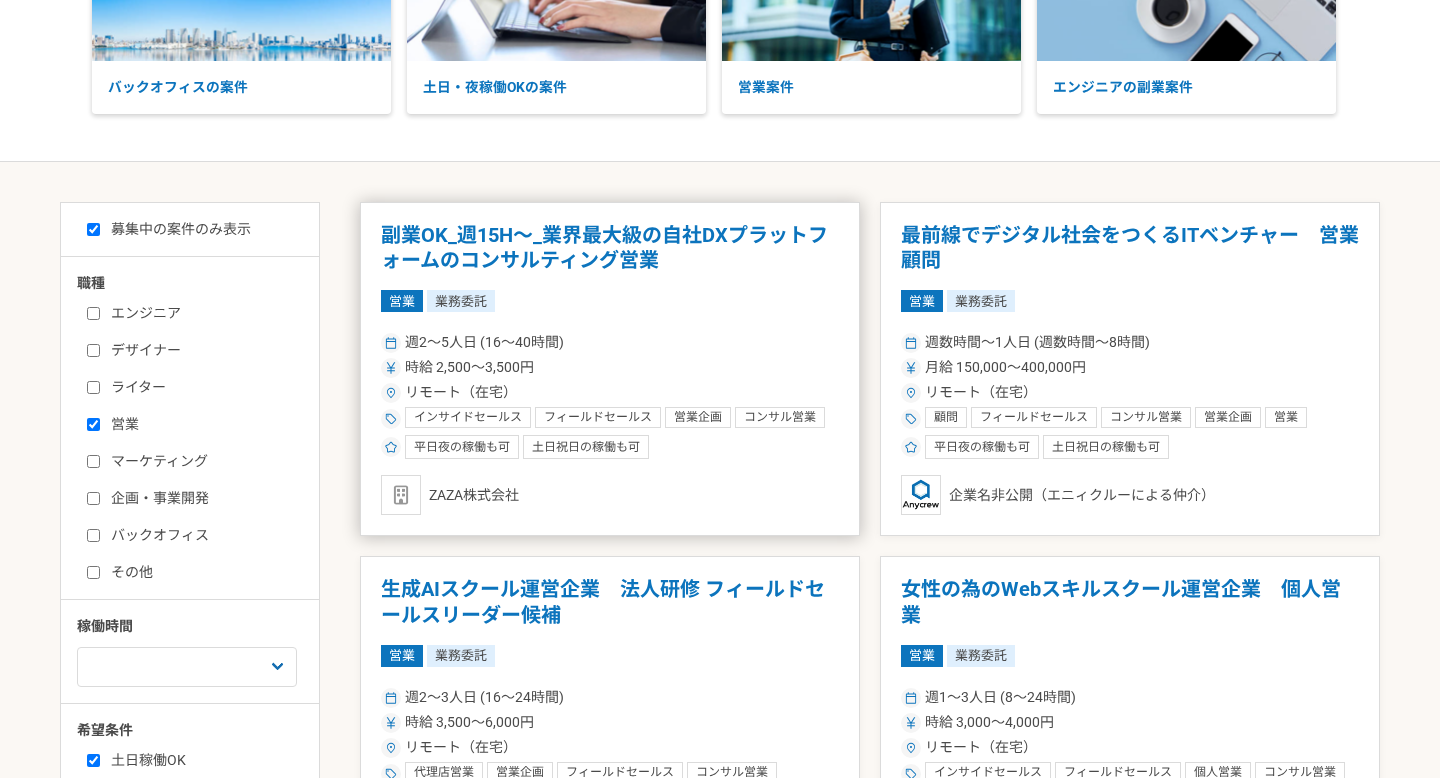 scroll, scrollTop: 279, scrollLeft: 0, axis: vertical 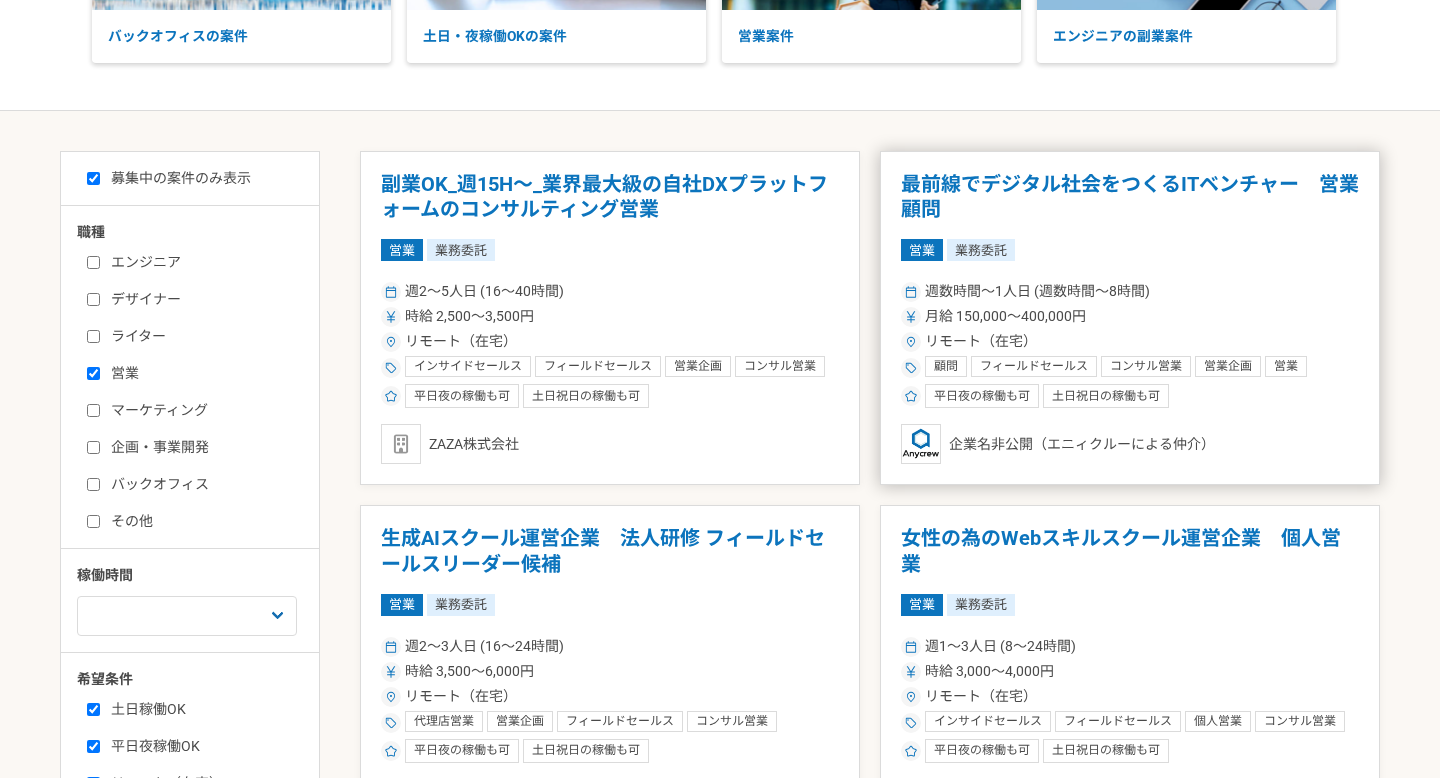 click on "週数時間〜1人日 (週数時間〜8時間)" at bounding box center (1037, 291) 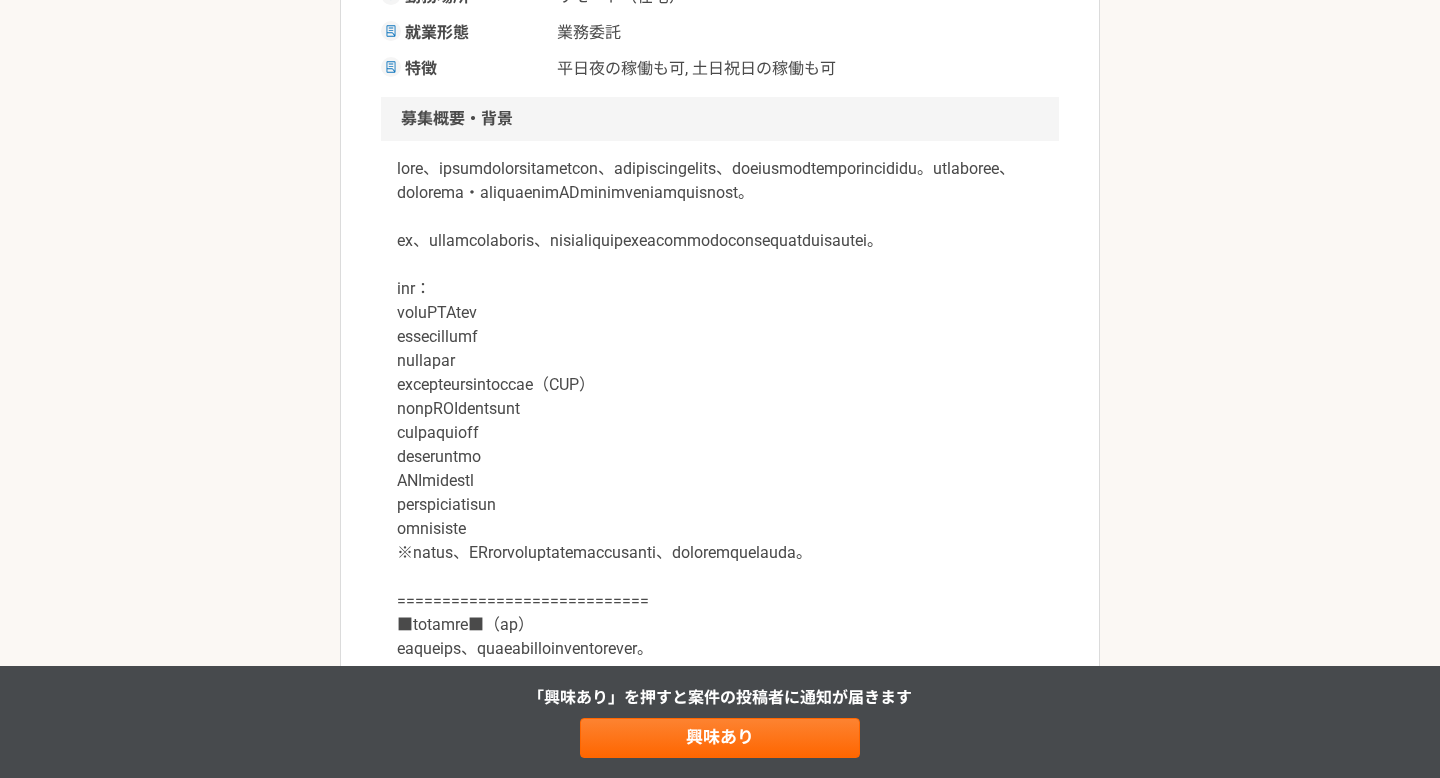 scroll, scrollTop: 514, scrollLeft: 0, axis: vertical 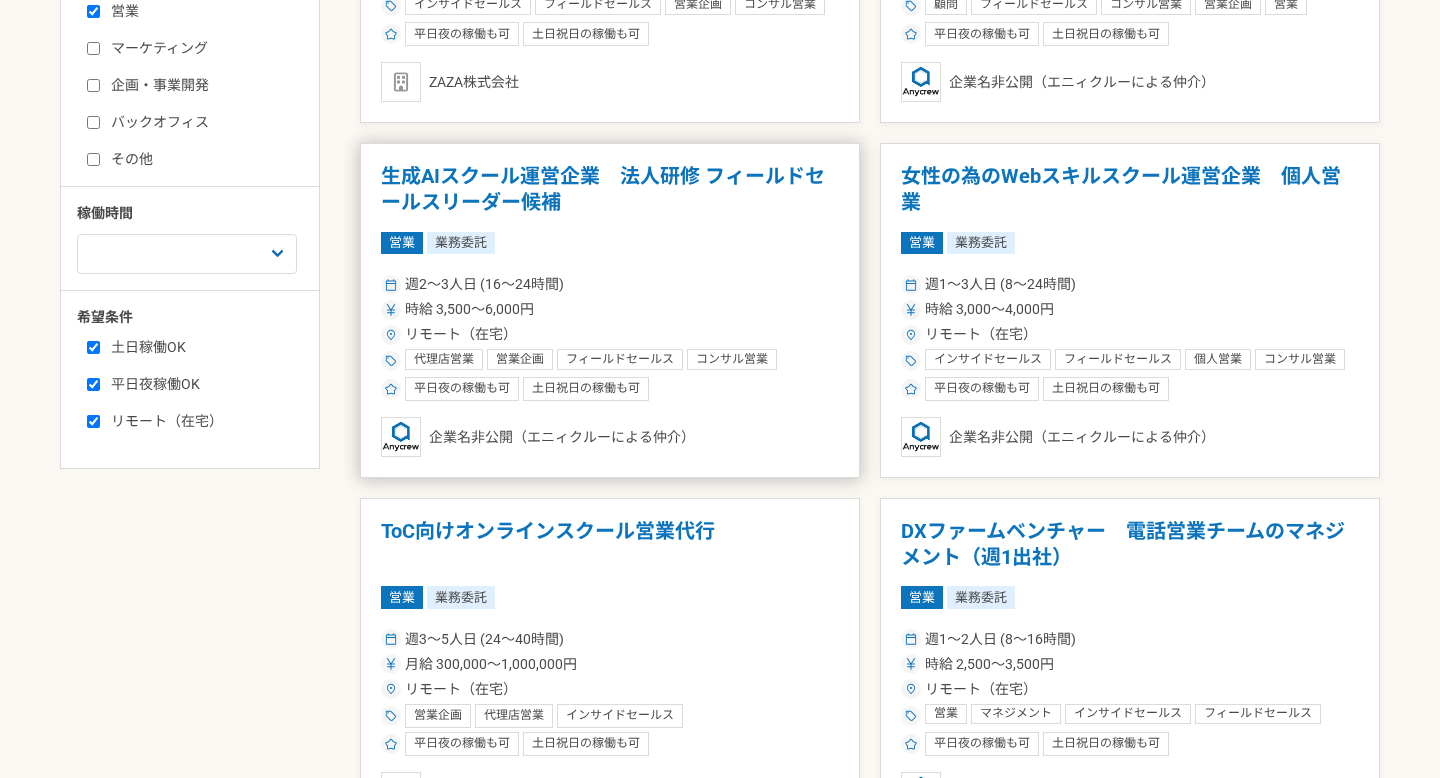 click on "生成AIスクール運営企業　法人研修 フィールドセールスリーダー候補" at bounding box center (610, 189) 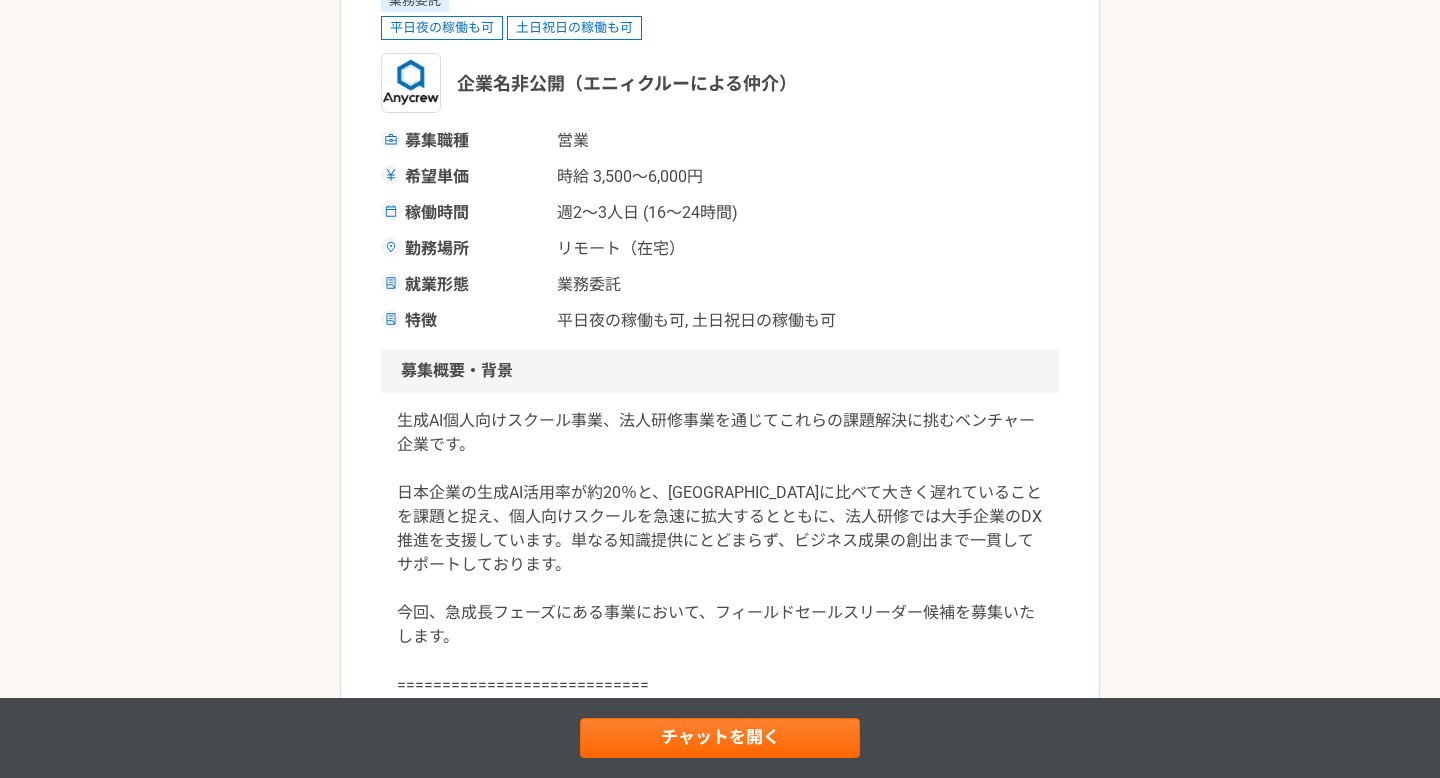 scroll, scrollTop: 334, scrollLeft: 0, axis: vertical 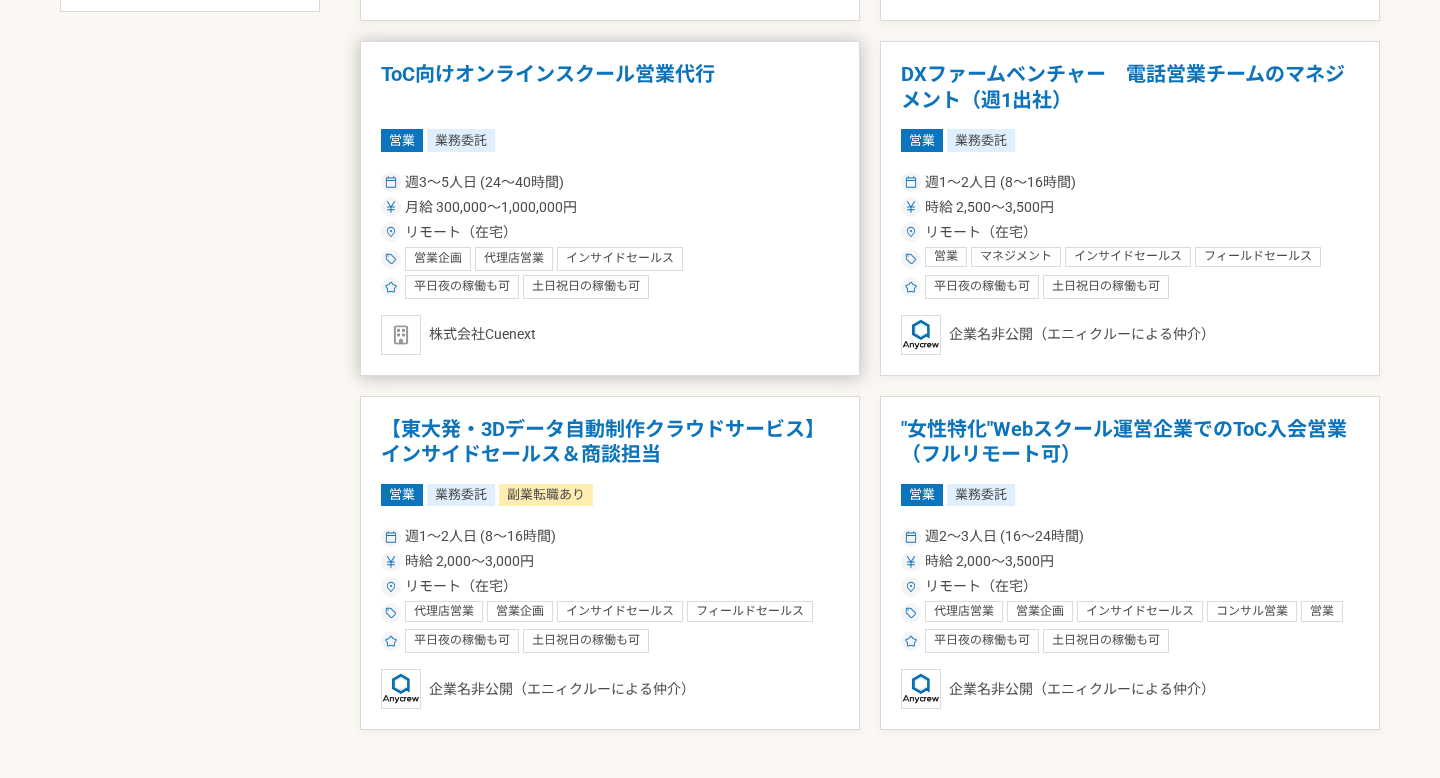 click on "営業企画 代理店営業 インサイドセールス" at bounding box center (610, 259) 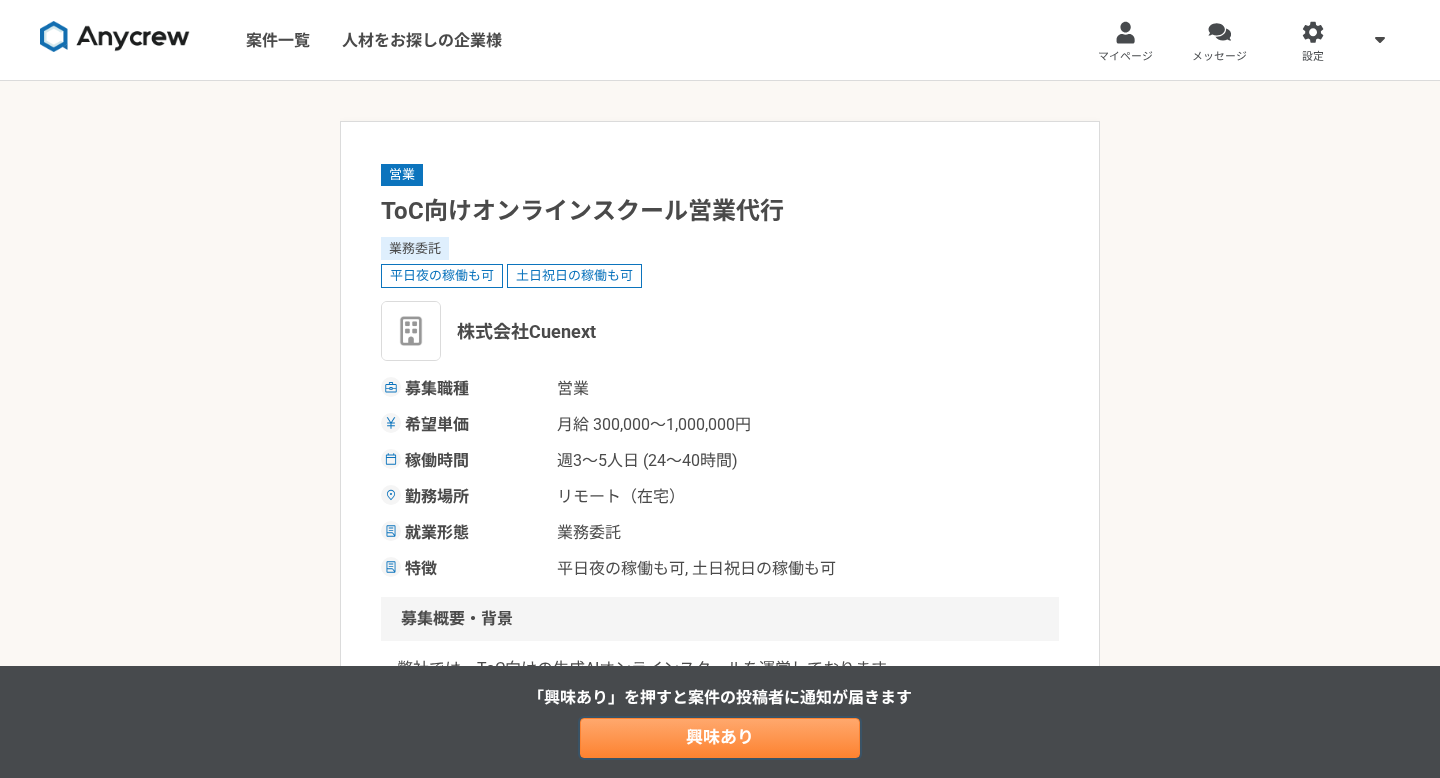 click on "興味あり" at bounding box center [720, 738] 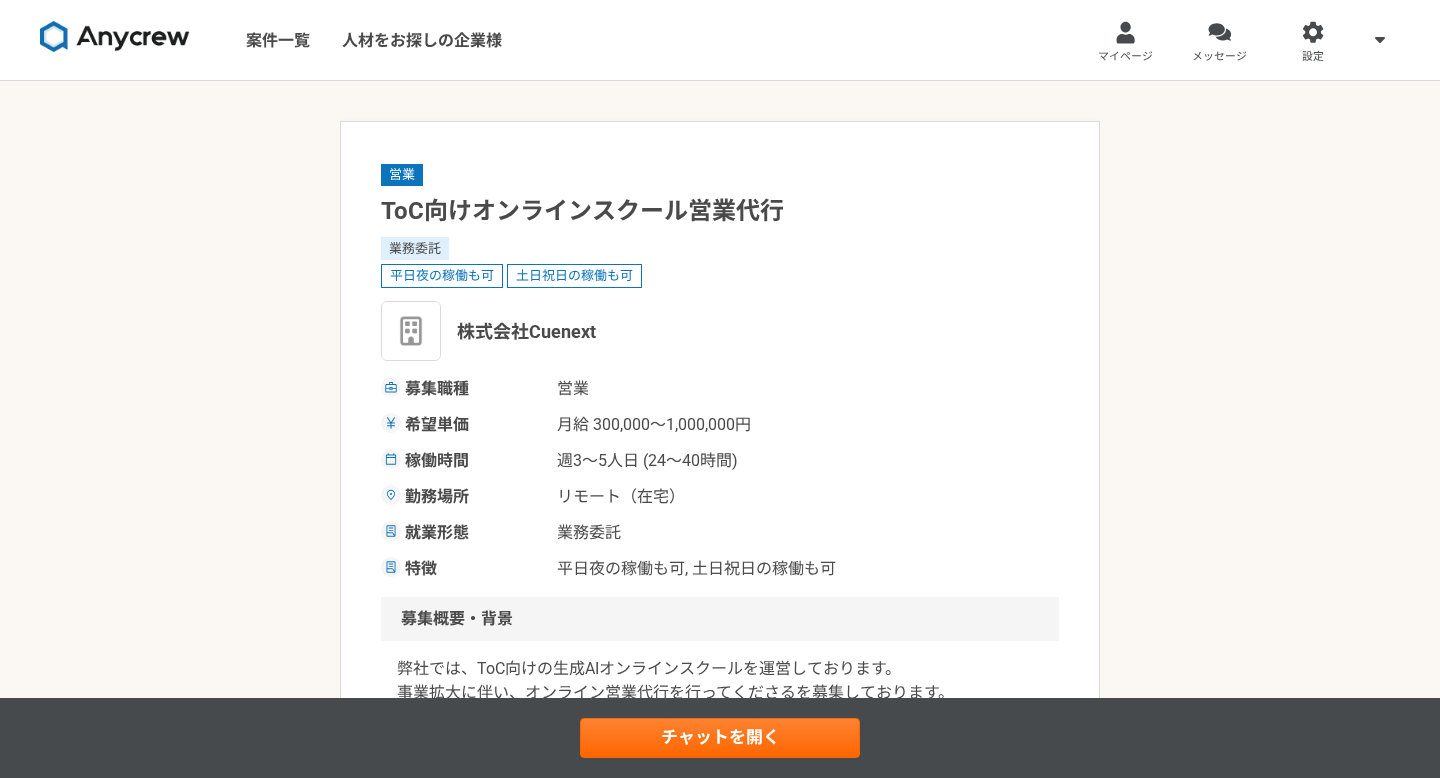 scroll, scrollTop: 1, scrollLeft: 0, axis: vertical 